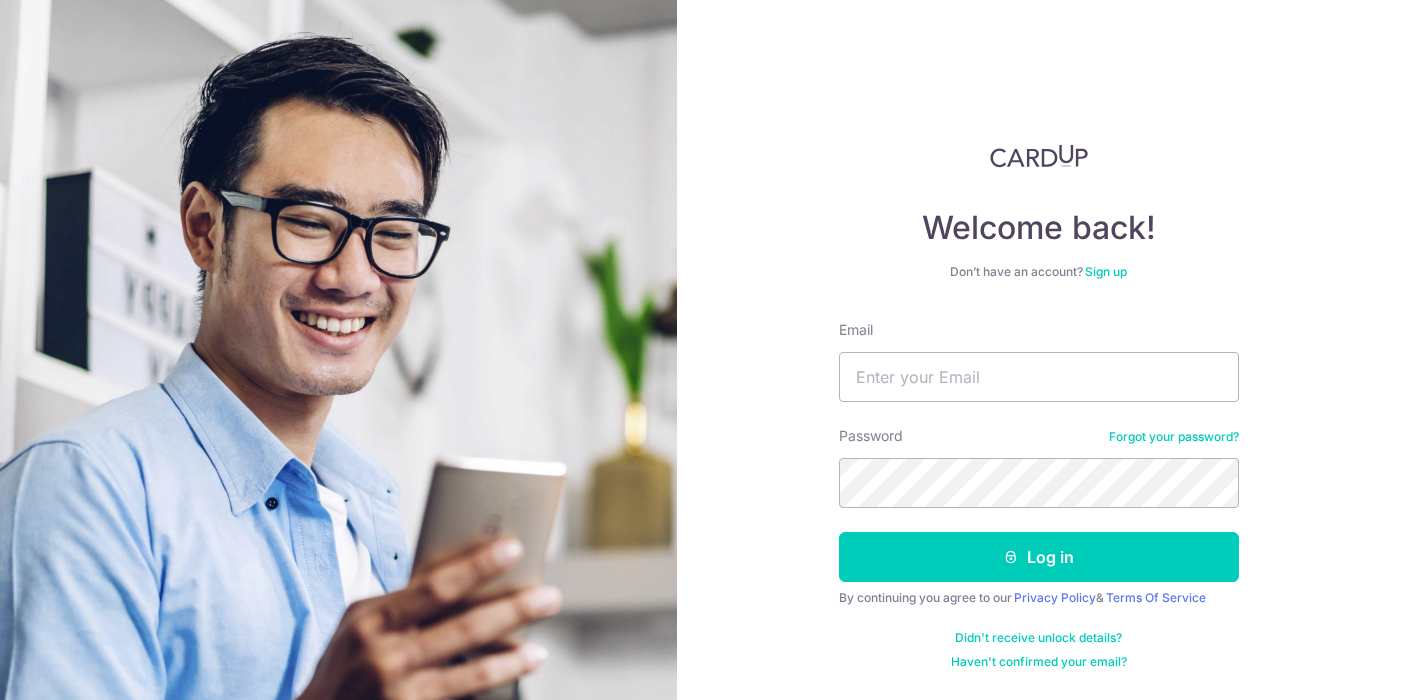 scroll, scrollTop: 0, scrollLeft: 0, axis: both 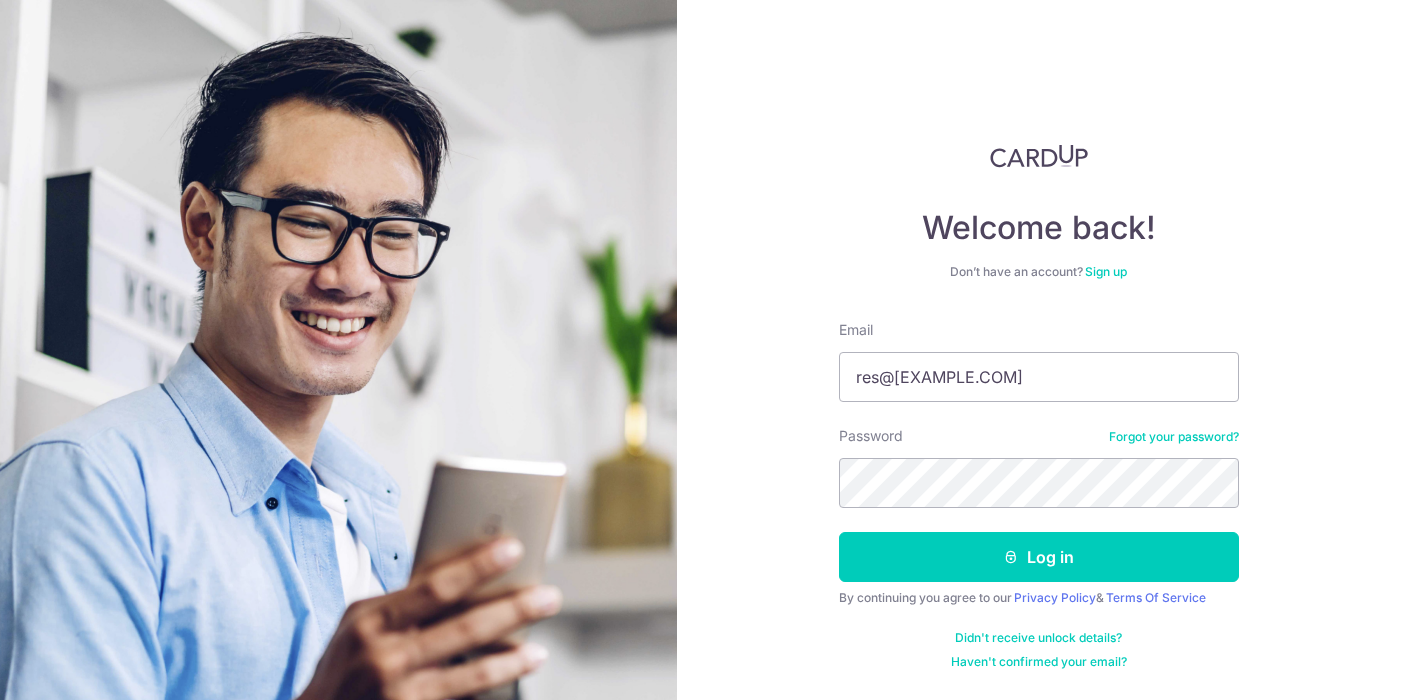 type on "res@hansolo.com.au" 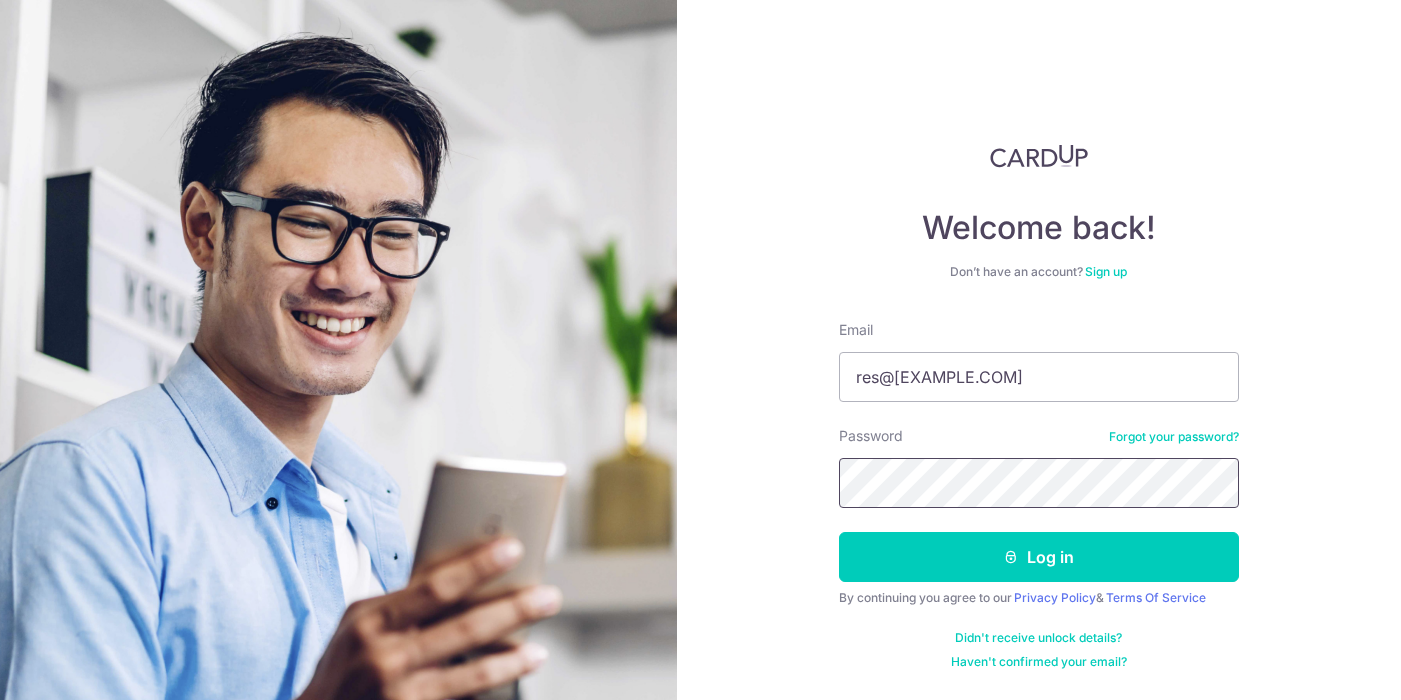 click on "Log in" at bounding box center (1039, 557) 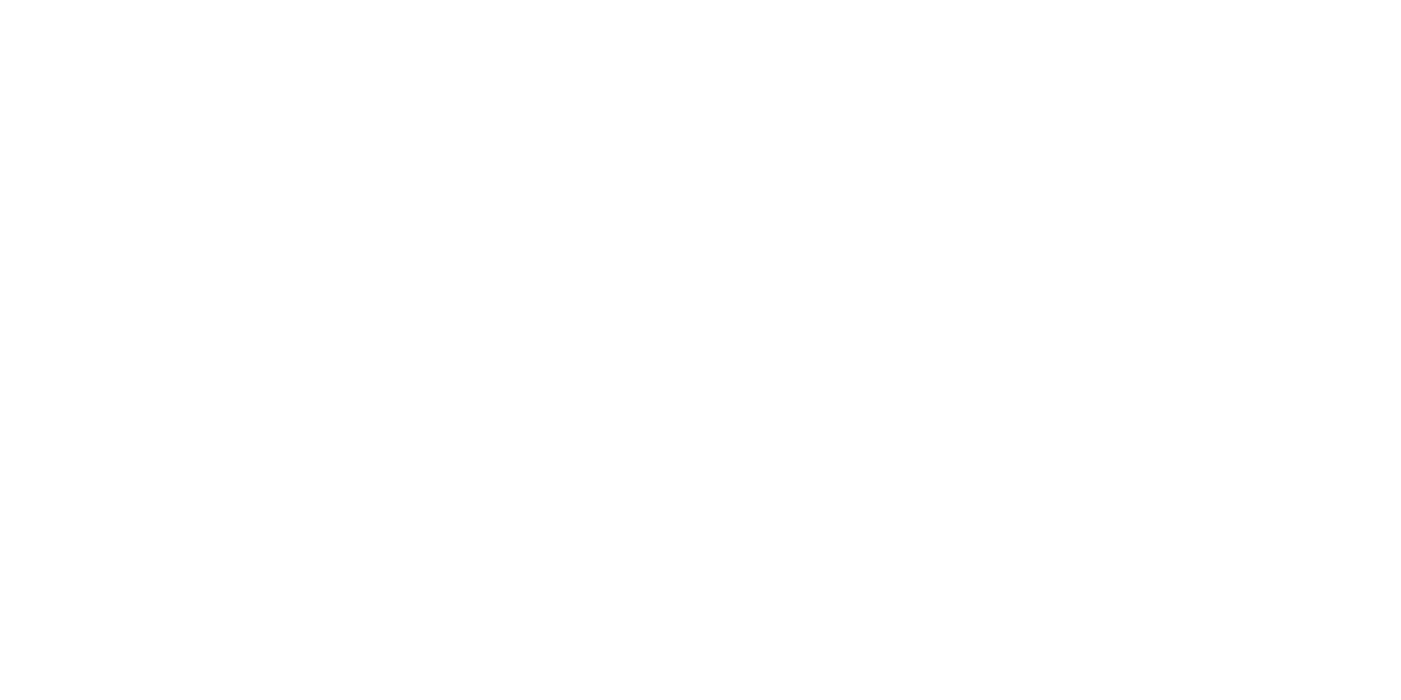 scroll, scrollTop: 0, scrollLeft: 0, axis: both 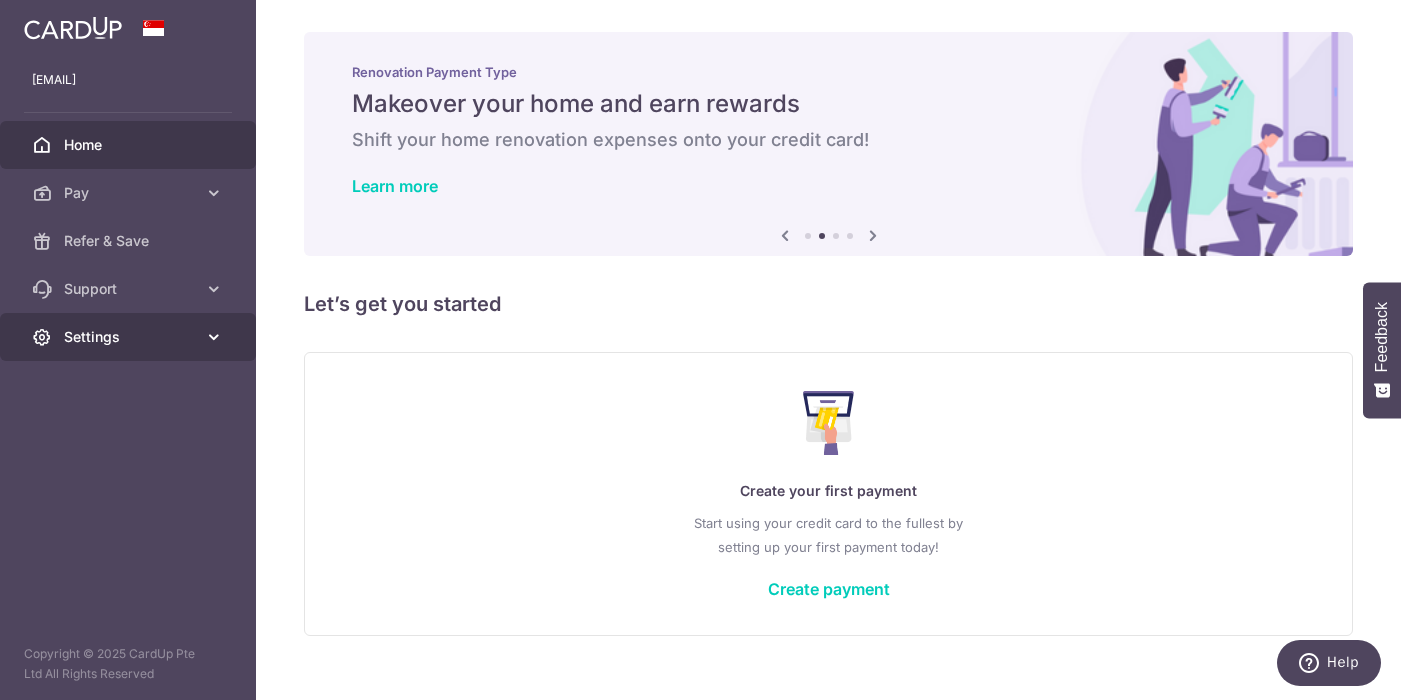 click on "Settings" at bounding box center (130, 337) 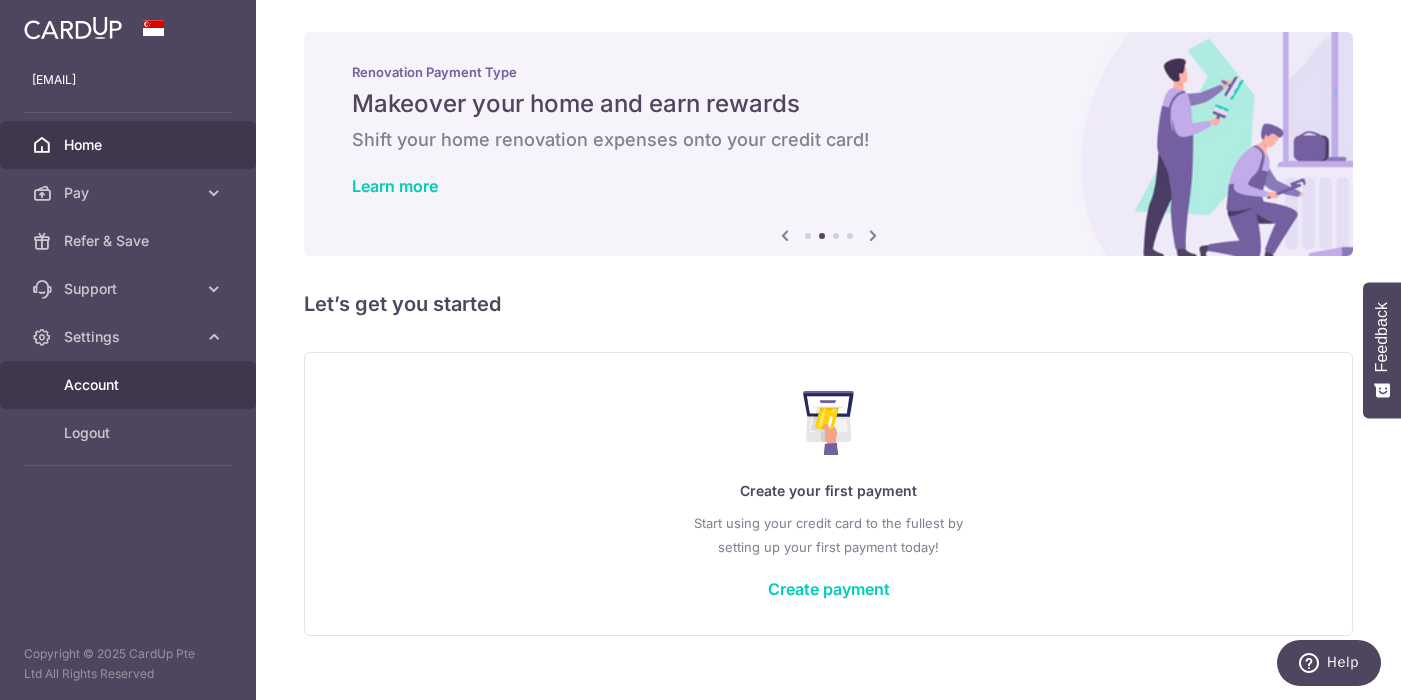 click on "Account" at bounding box center (130, 385) 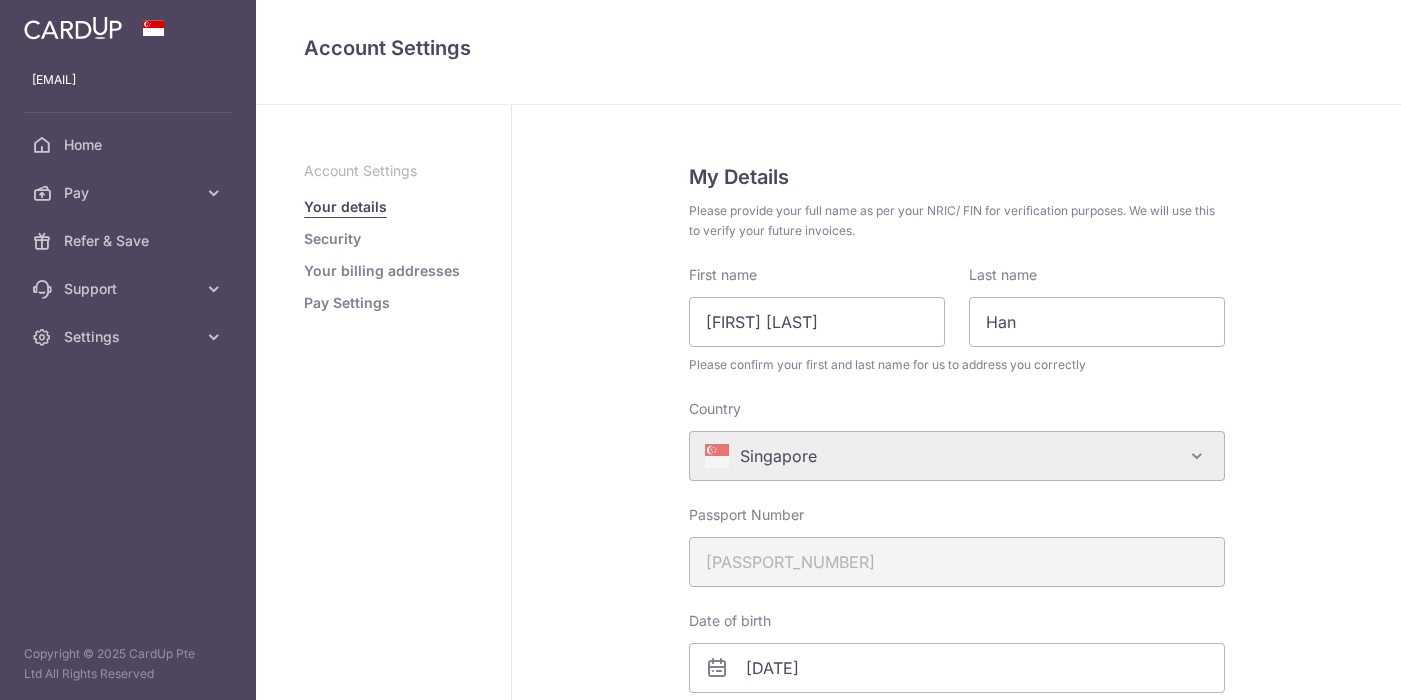 scroll, scrollTop: 0, scrollLeft: 0, axis: both 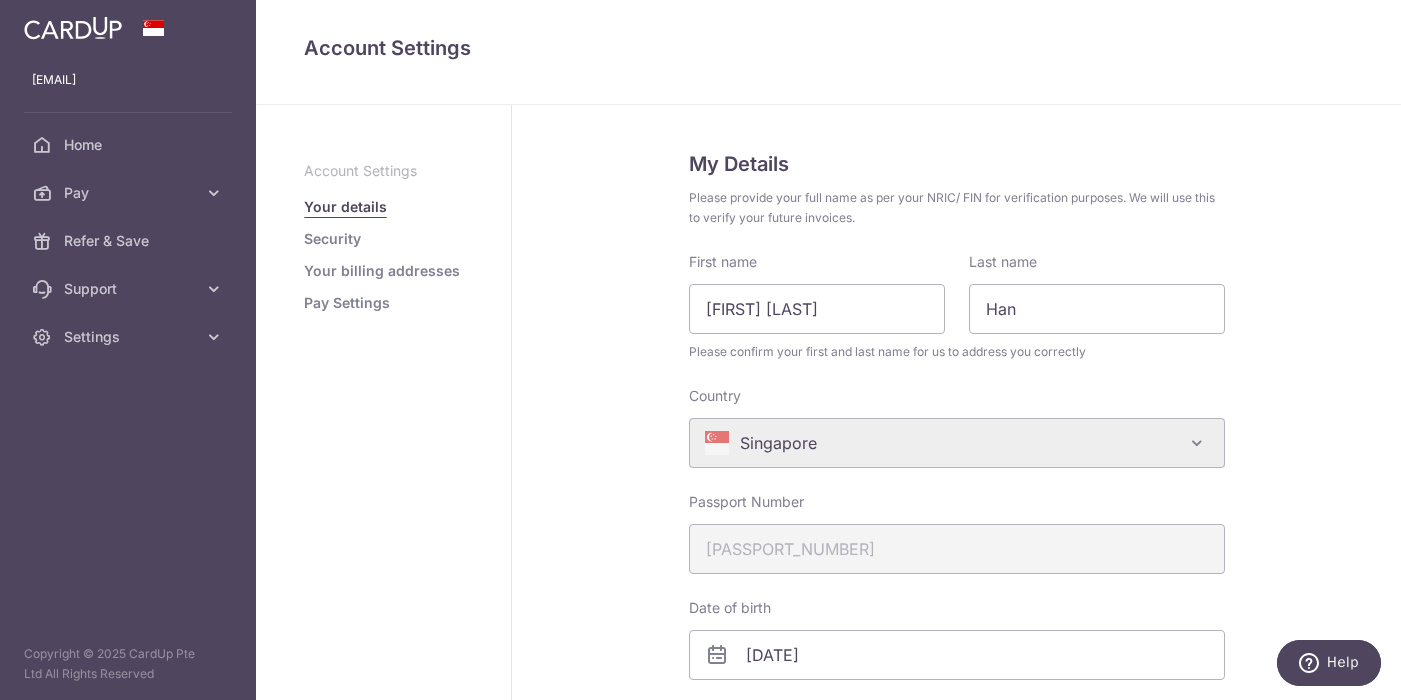 click on "Your billing addresses" at bounding box center [382, 271] 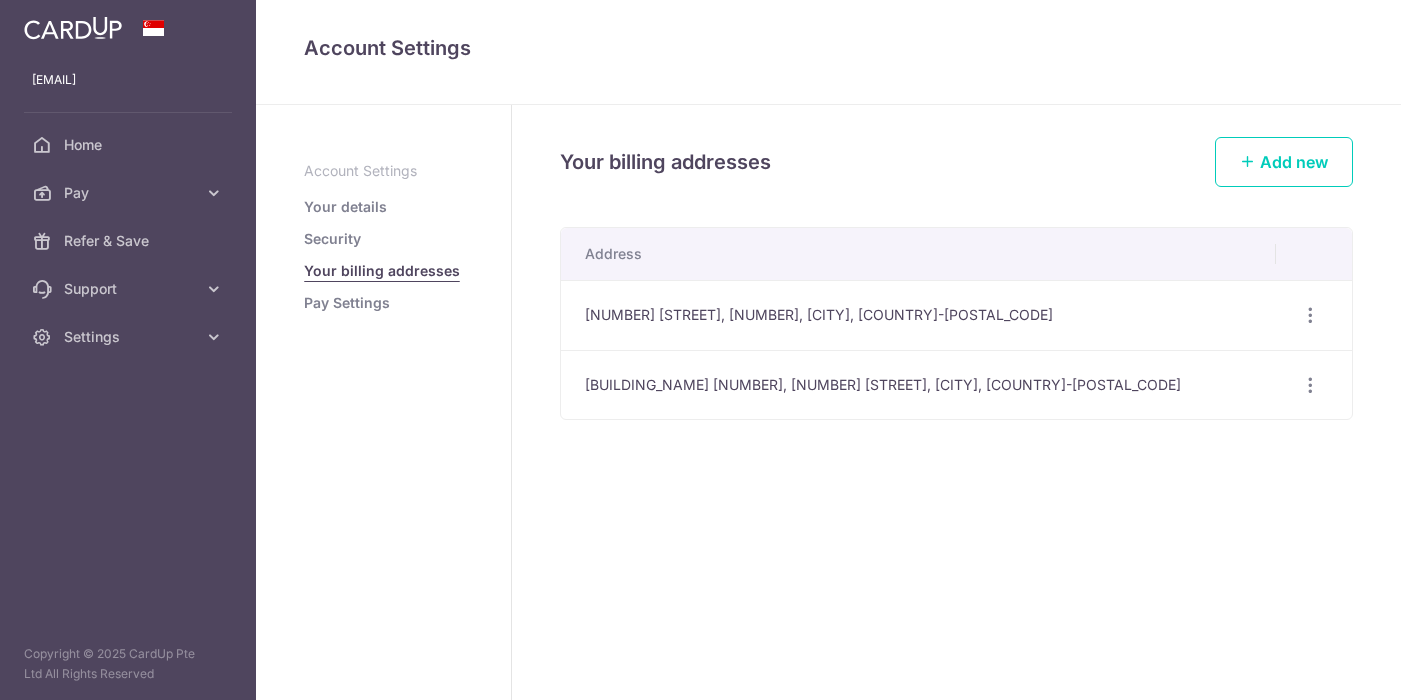 scroll, scrollTop: 0, scrollLeft: 0, axis: both 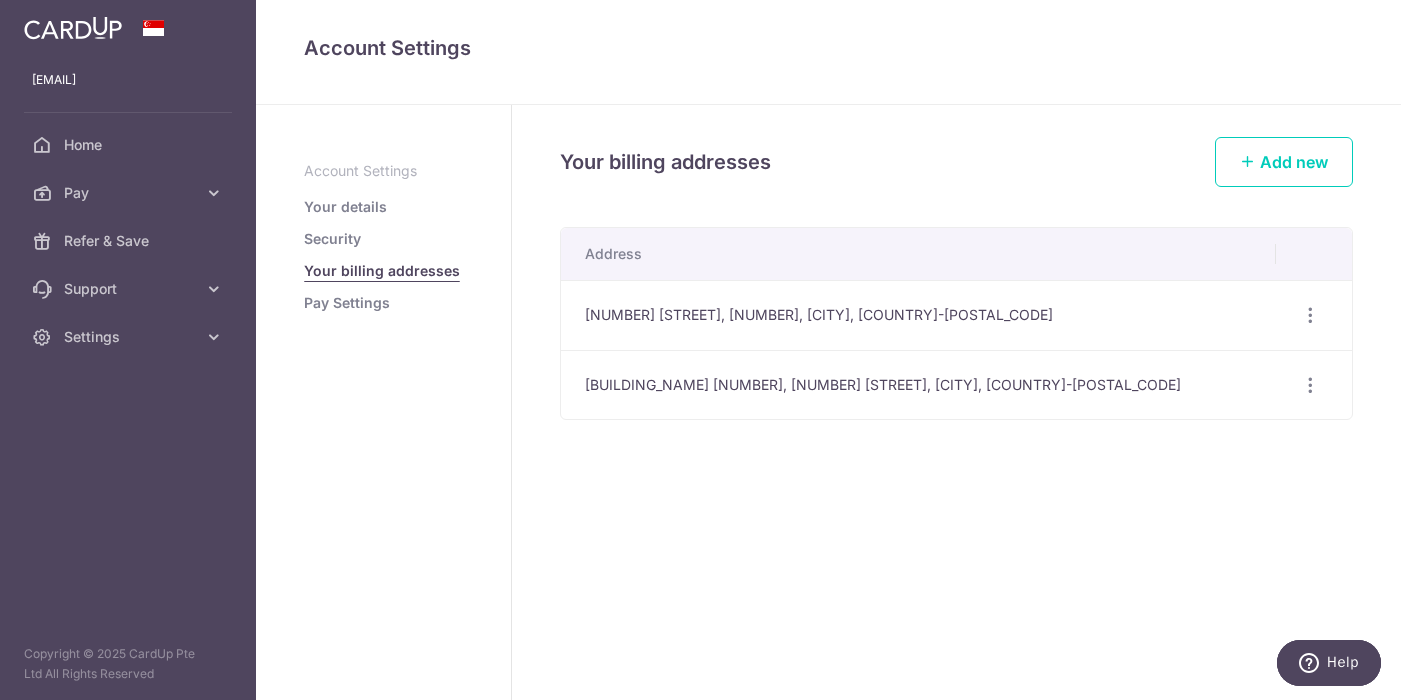 click on "Pay Settings" at bounding box center [383, 303] 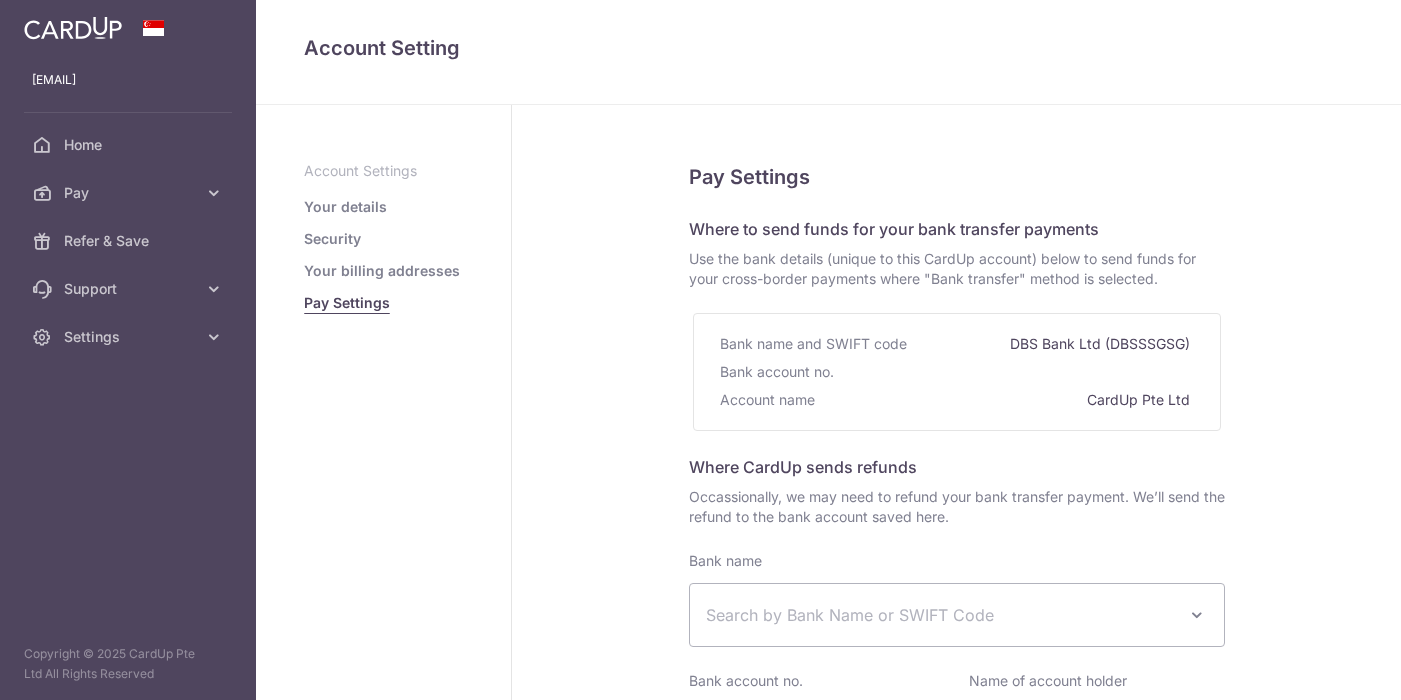 select 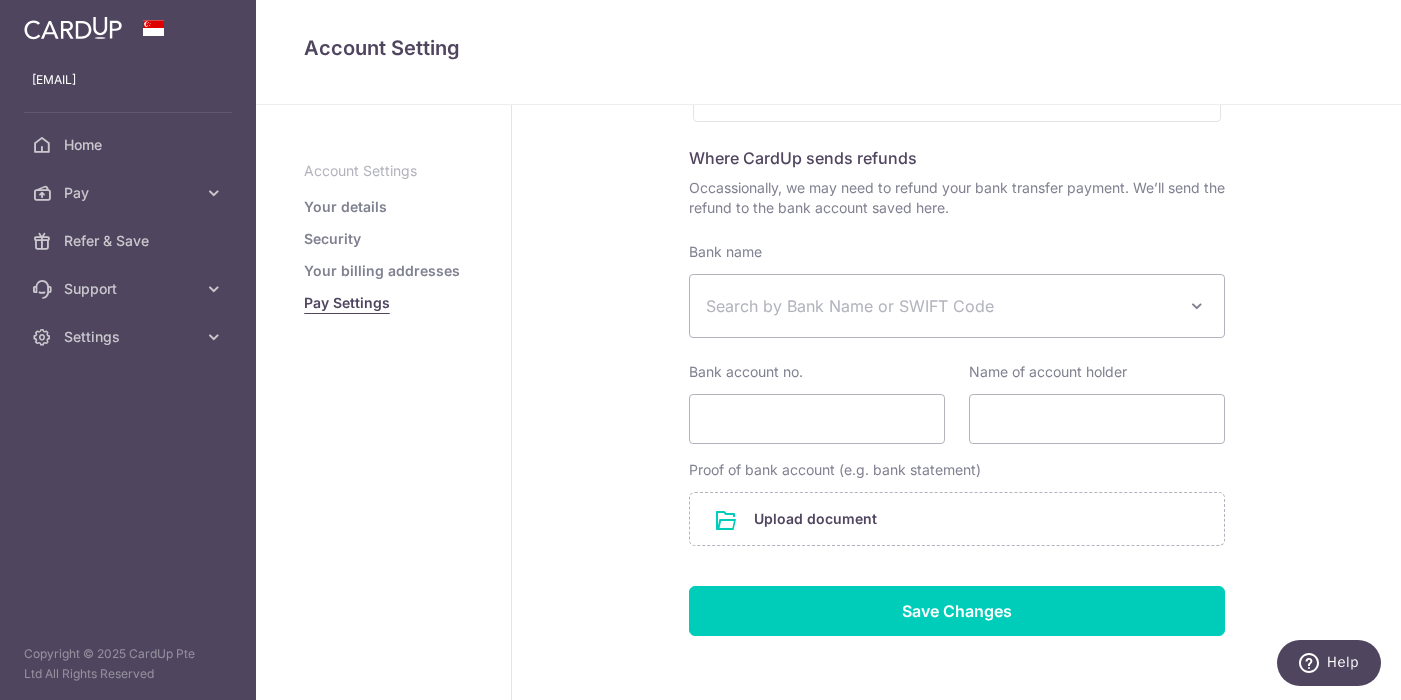scroll, scrollTop: 395, scrollLeft: 0, axis: vertical 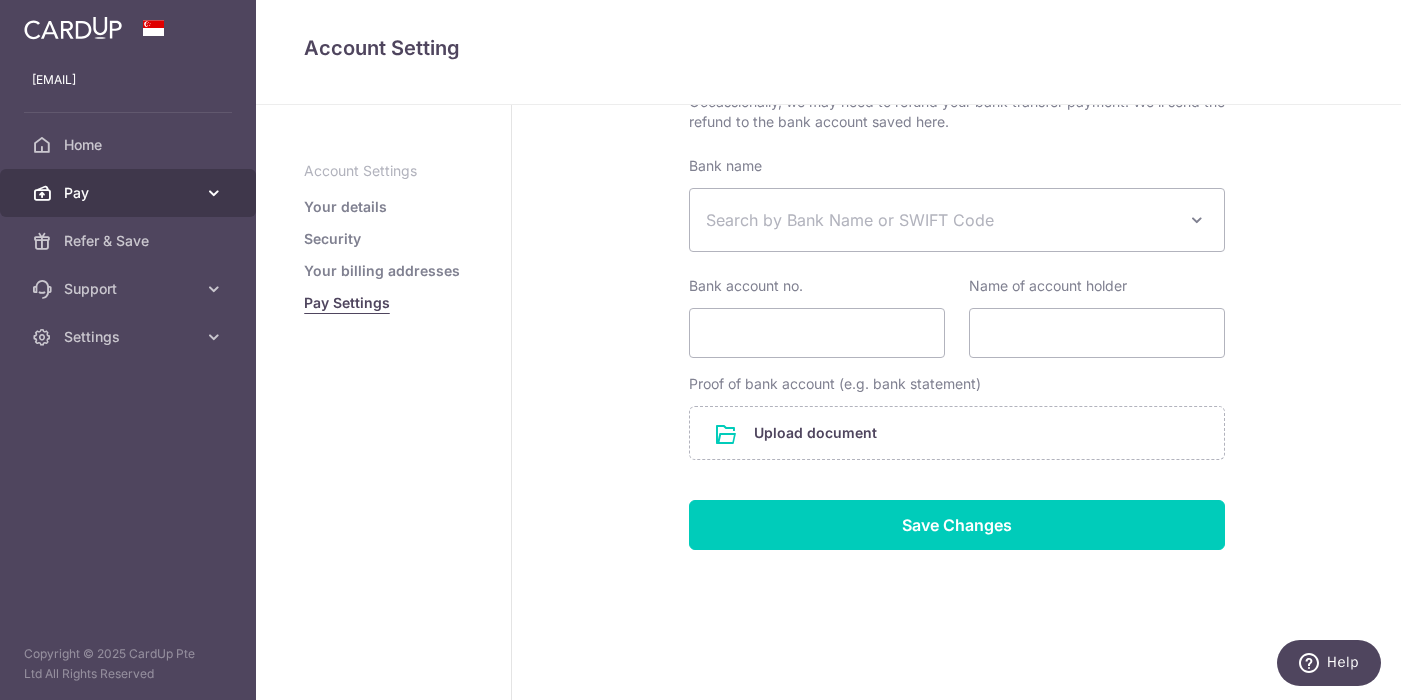 click on "Pay" at bounding box center [130, 193] 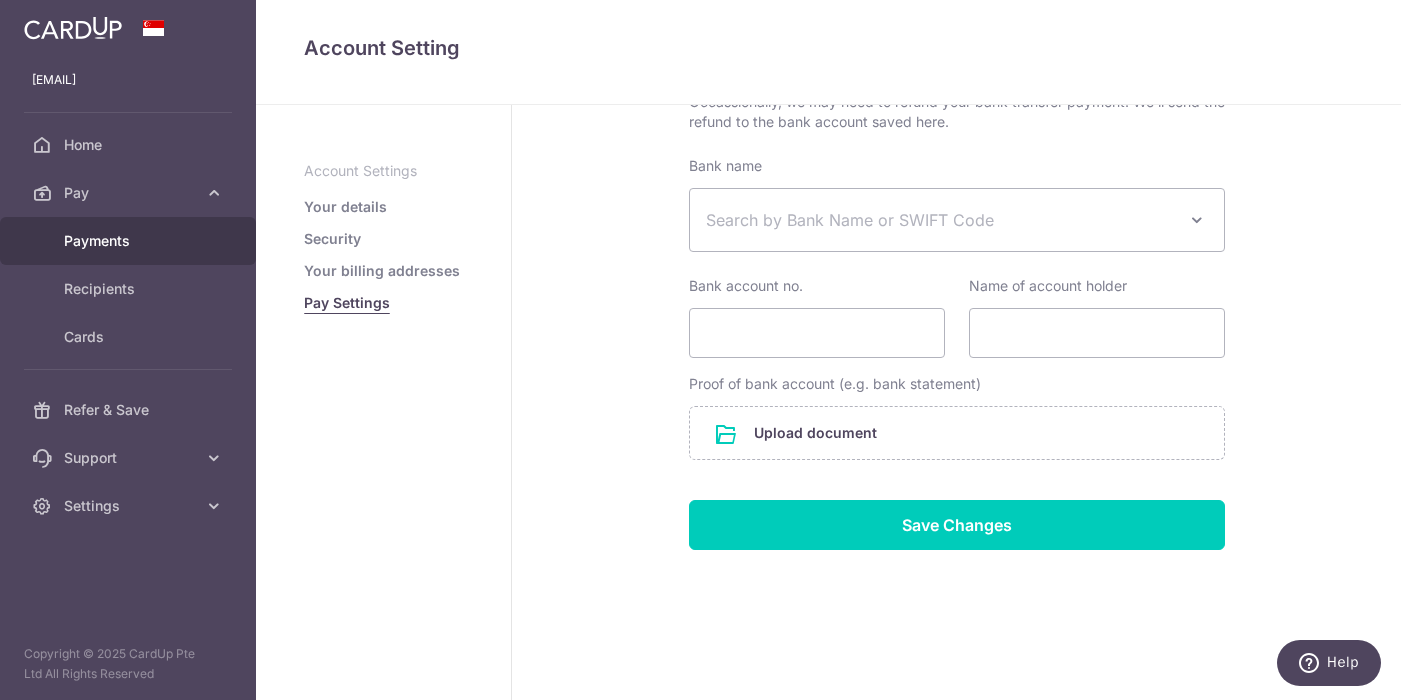 click on "Payments" at bounding box center [130, 241] 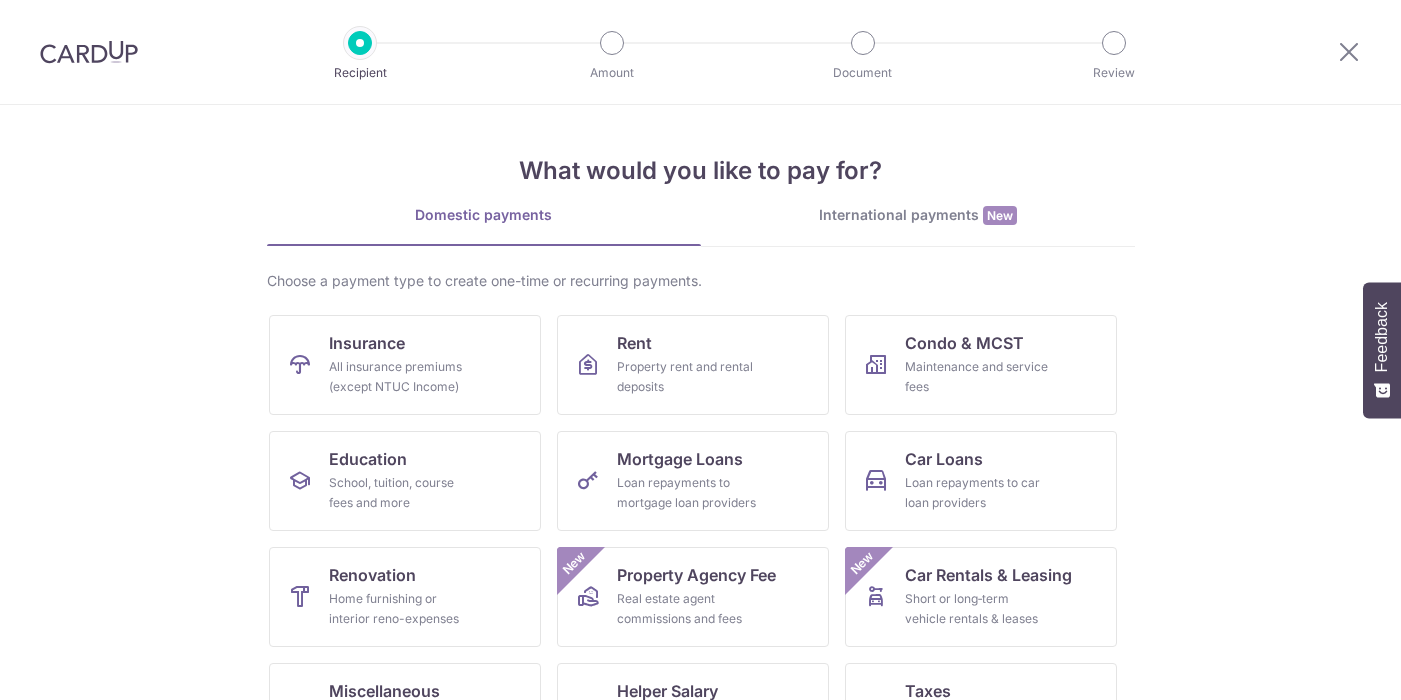 scroll, scrollTop: 0, scrollLeft: 0, axis: both 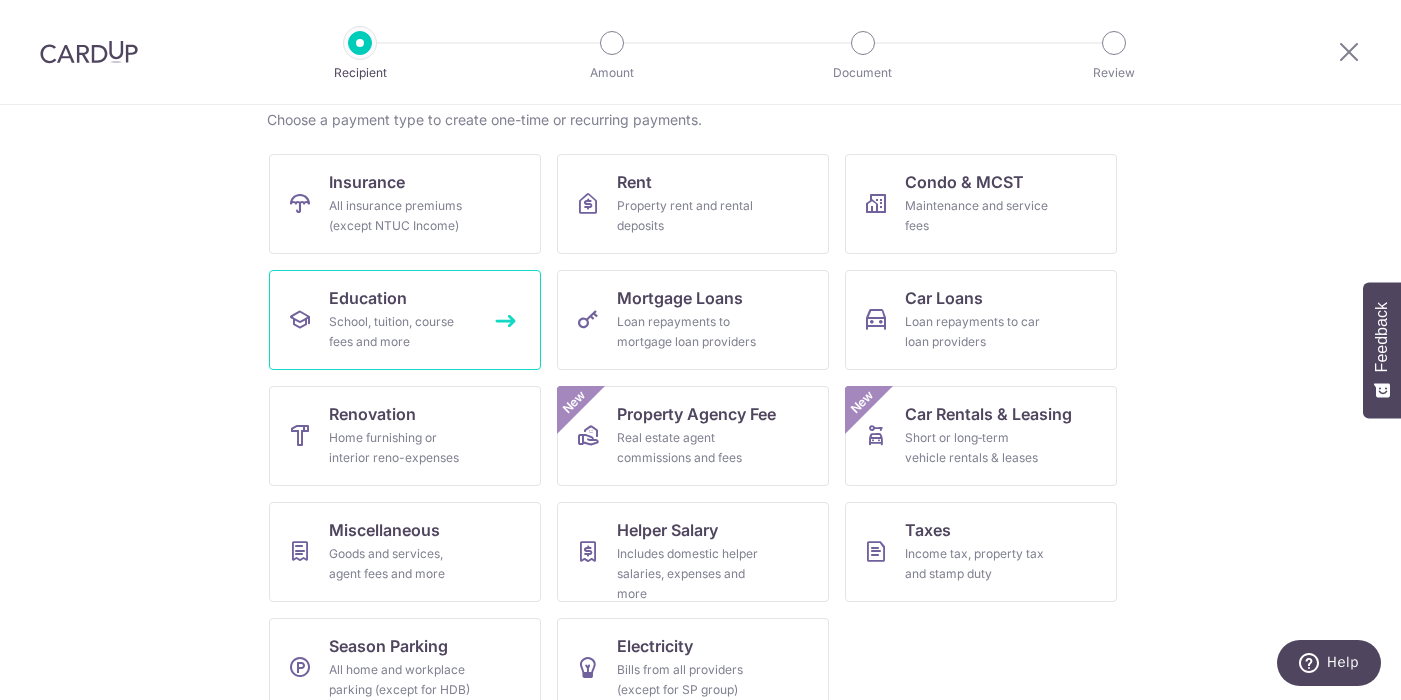 click on "School, tuition, course fees and more" at bounding box center [401, 332] 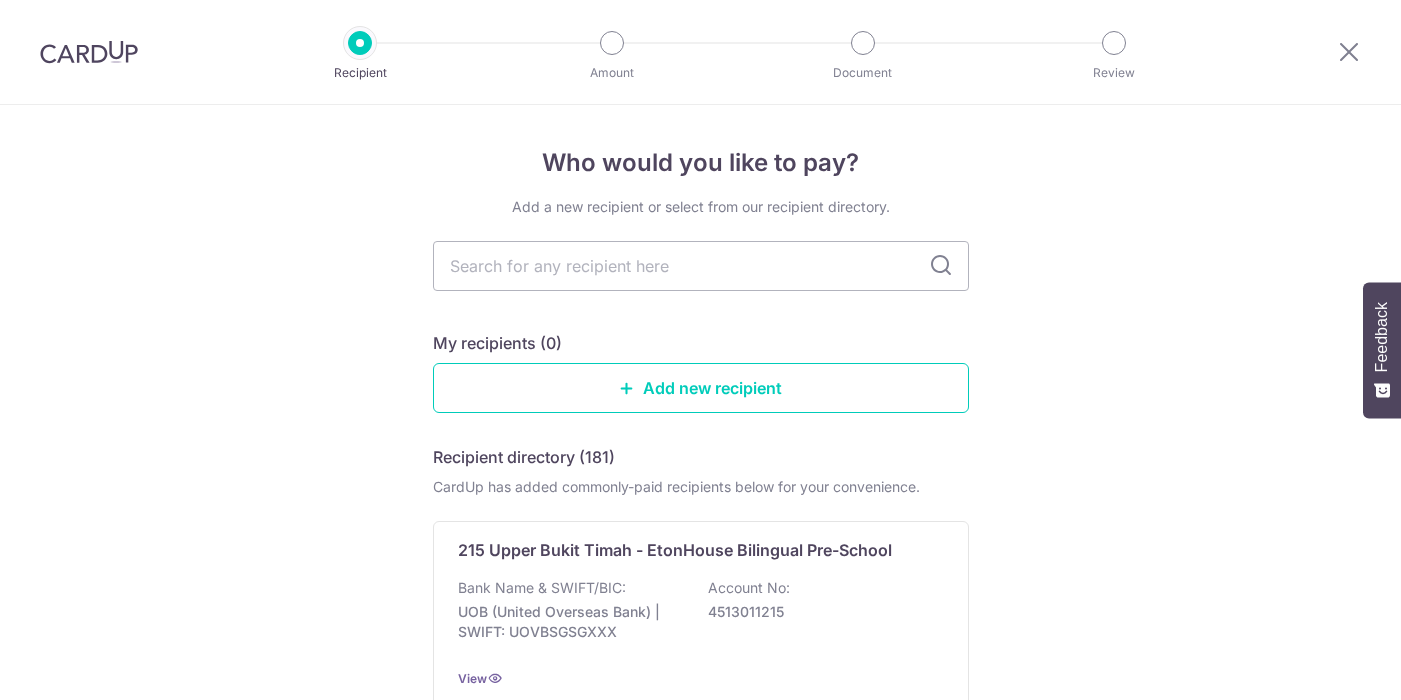scroll, scrollTop: 0, scrollLeft: 0, axis: both 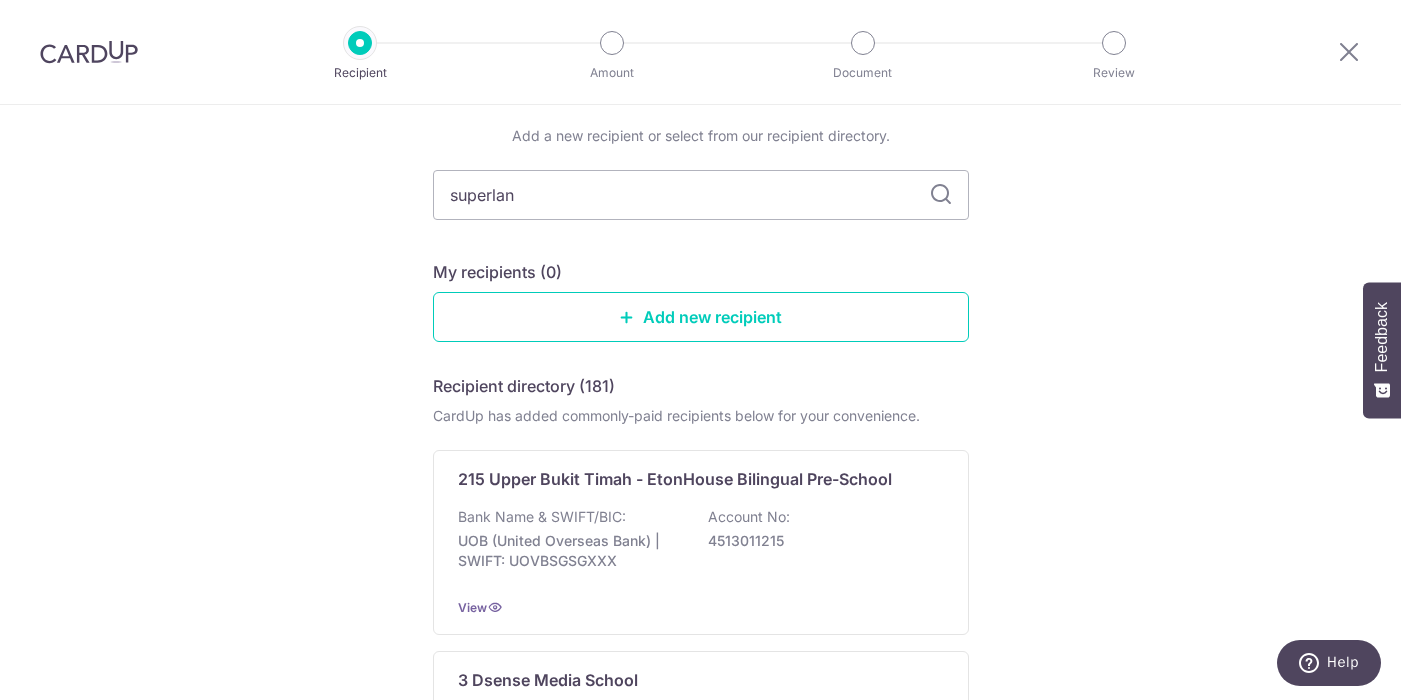 type on "superland" 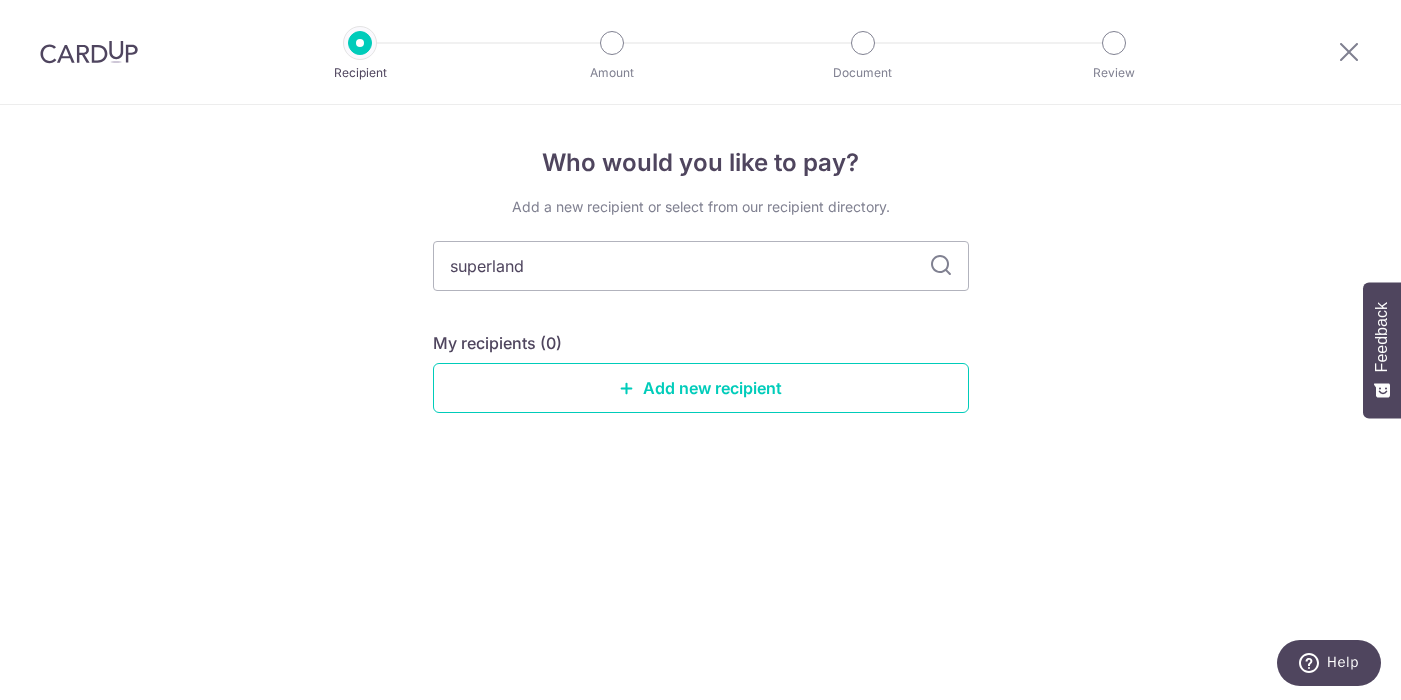 scroll, scrollTop: 0, scrollLeft: 0, axis: both 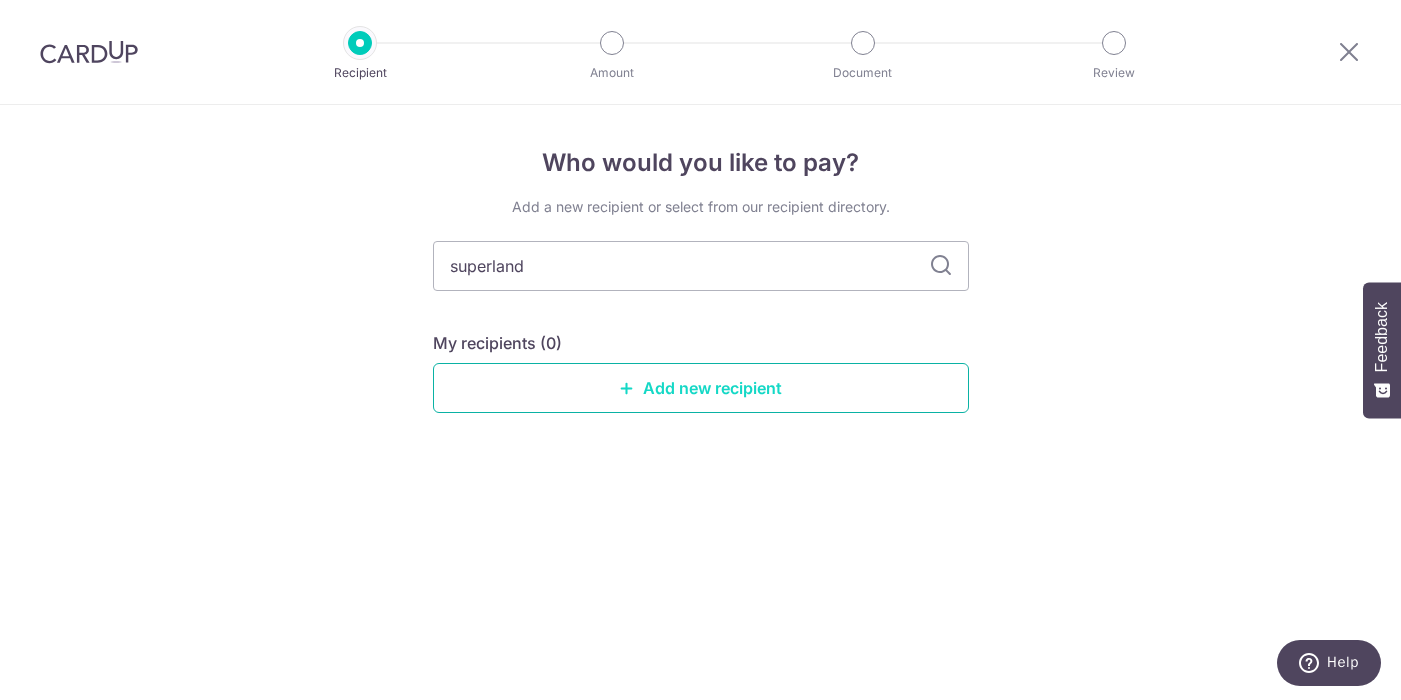 click on "Add new recipient" at bounding box center [701, 388] 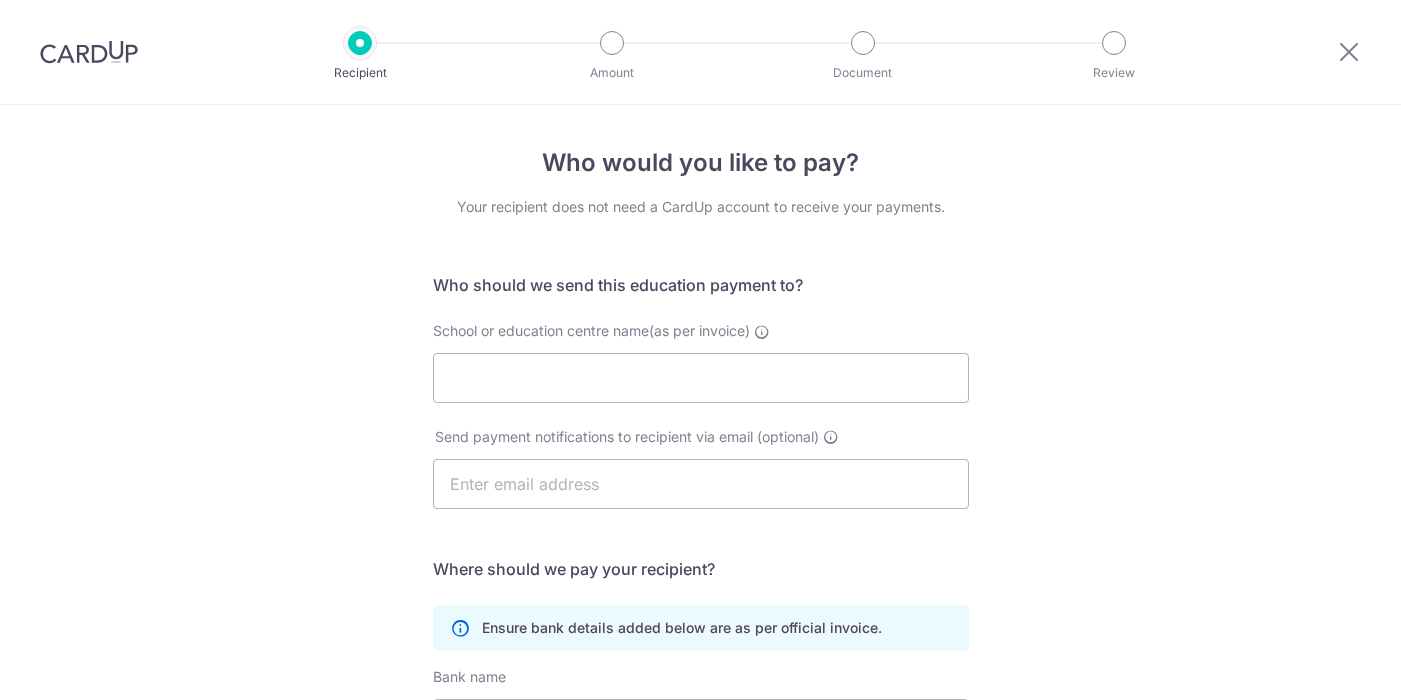 scroll, scrollTop: 0, scrollLeft: 0, axis: both 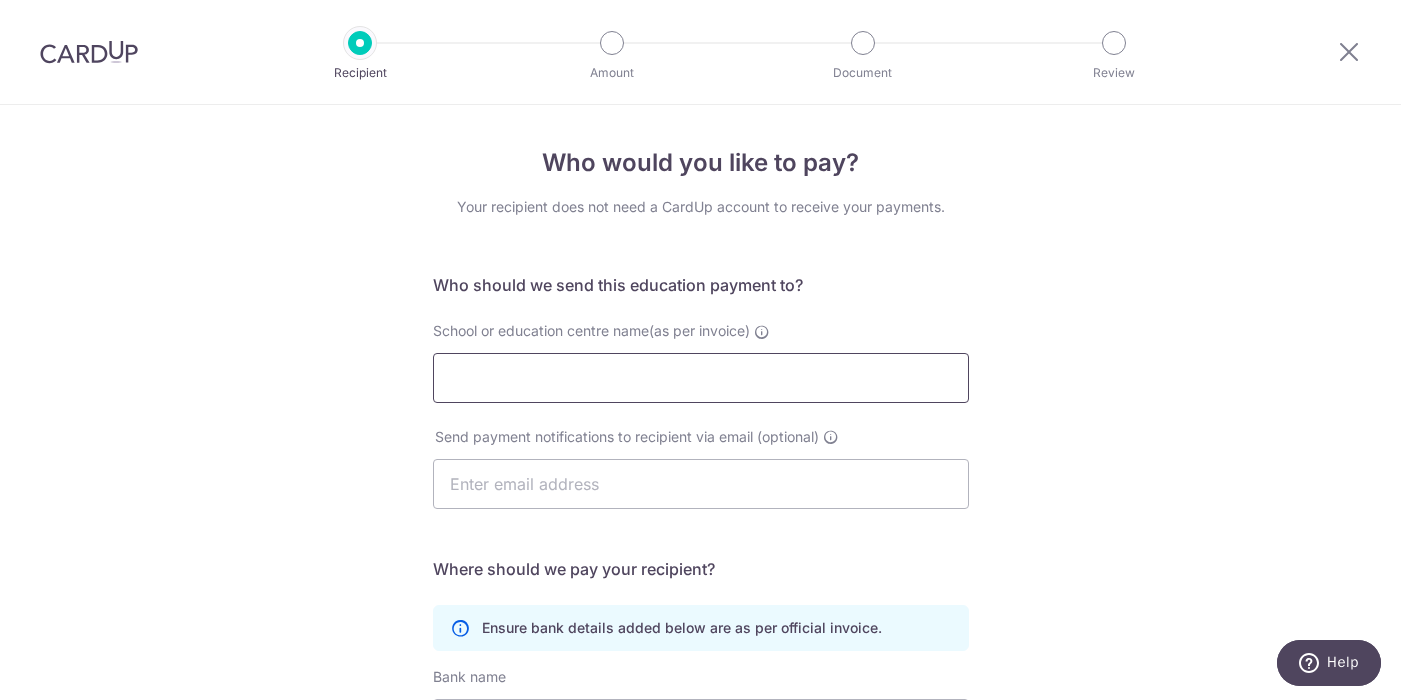 click on "School or education centre name(as per invoice)" at bounding box center (701, 378) 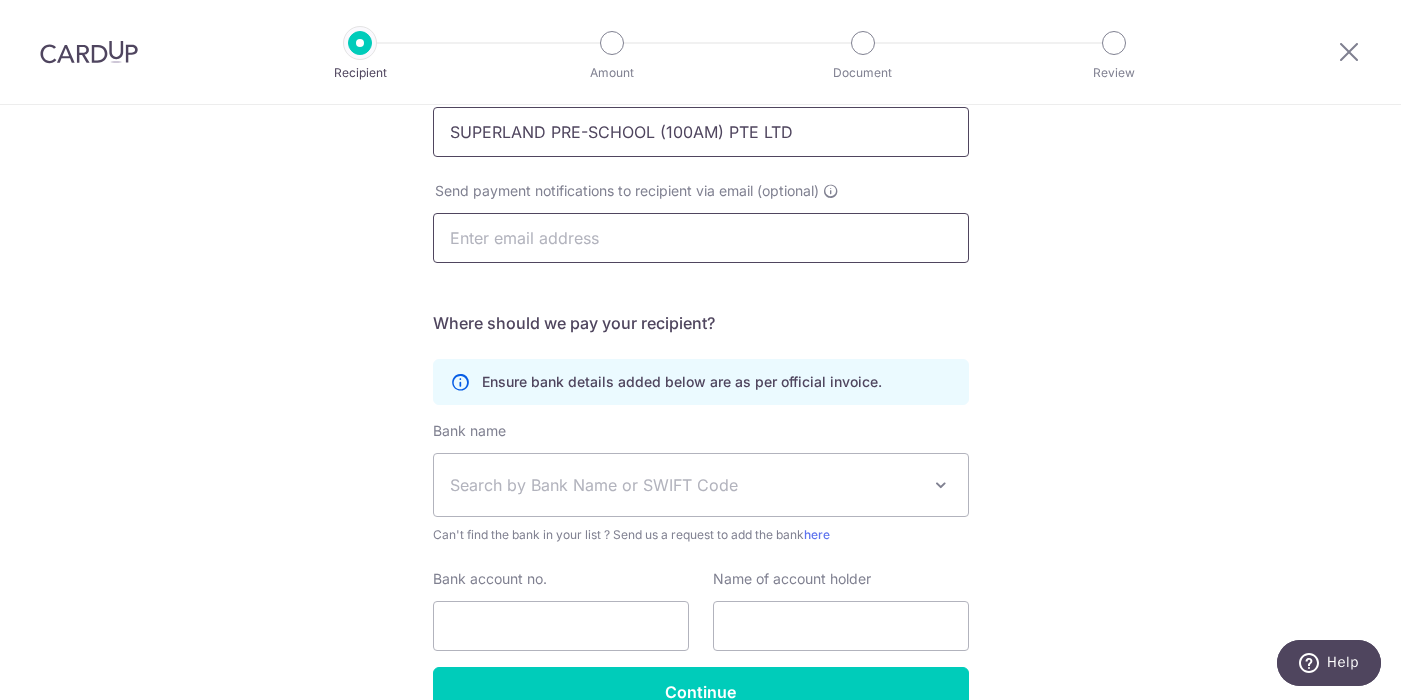 scroll, scrollTop: 255, scrollLeft: 0, axis: vertical 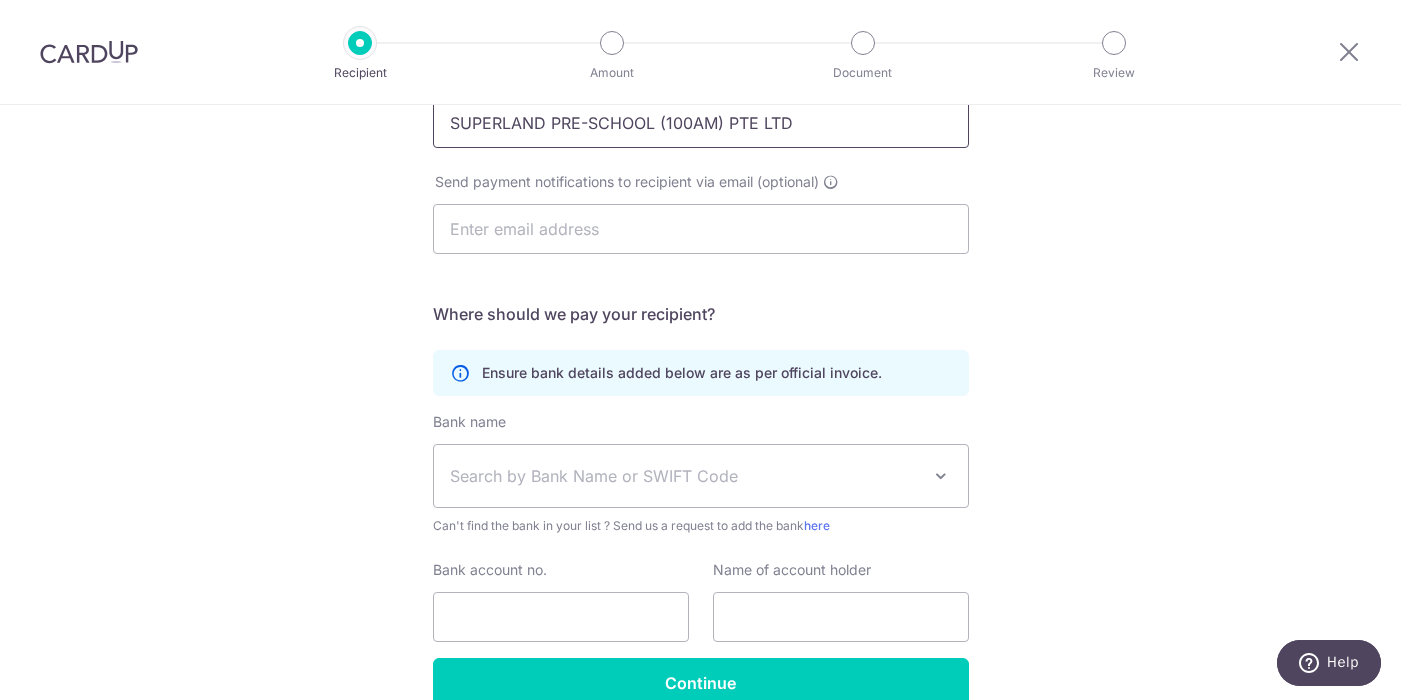 type on "SUPERLAND PRE-SCHOOL (100AM) PTE LTD" 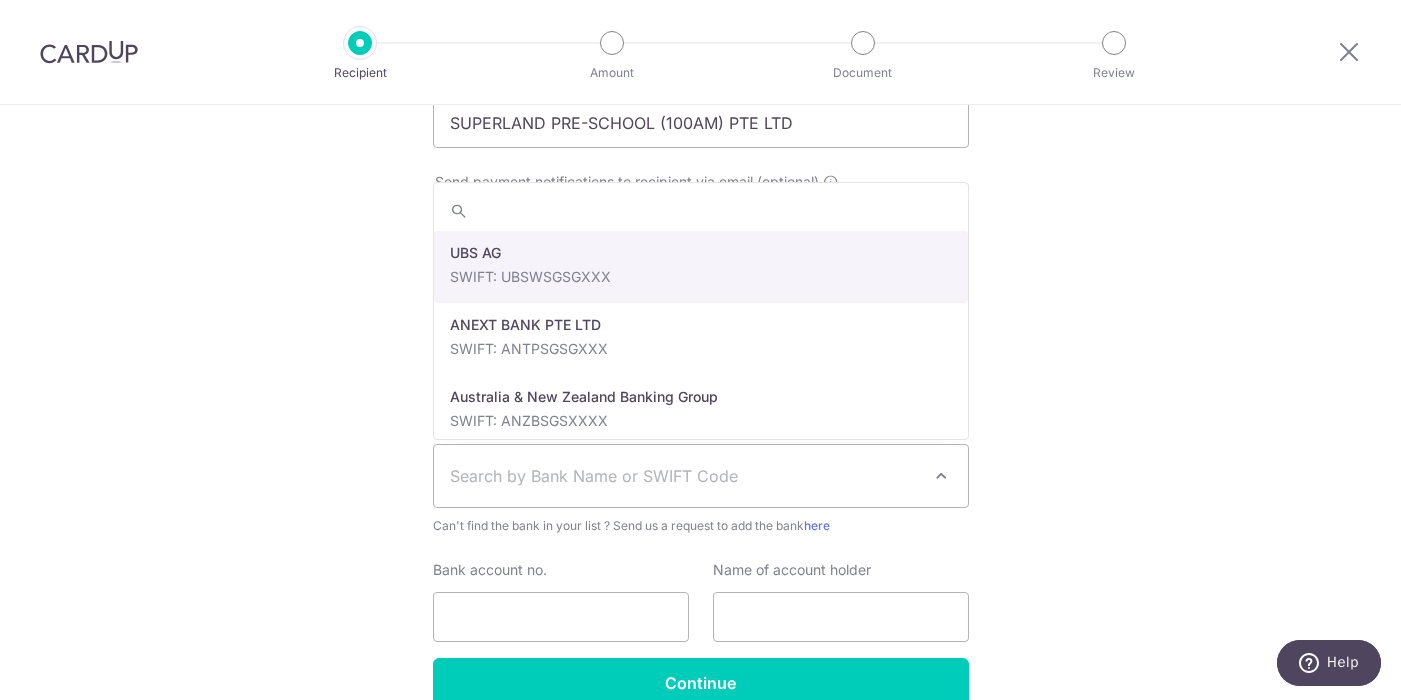 click on "Search by Bank Name or SWIFT Code" at bounding box center [685, 476] 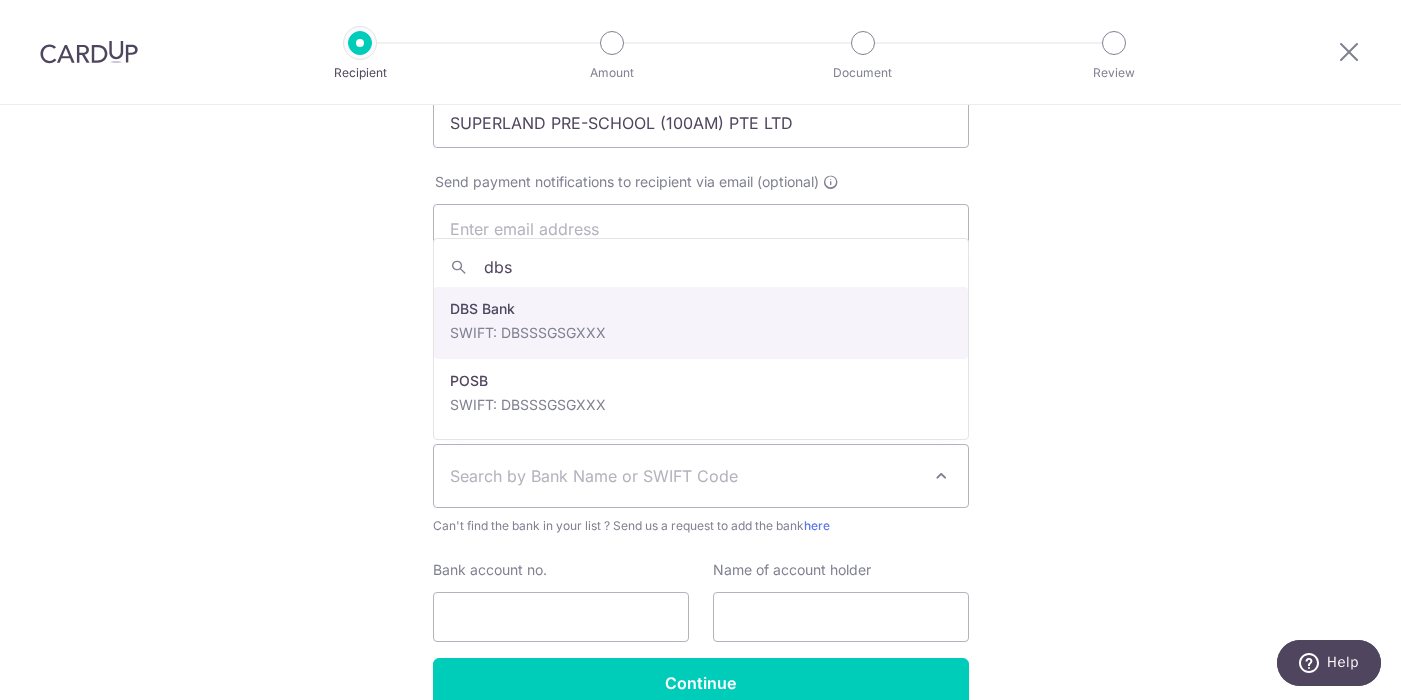 type on "dbs" 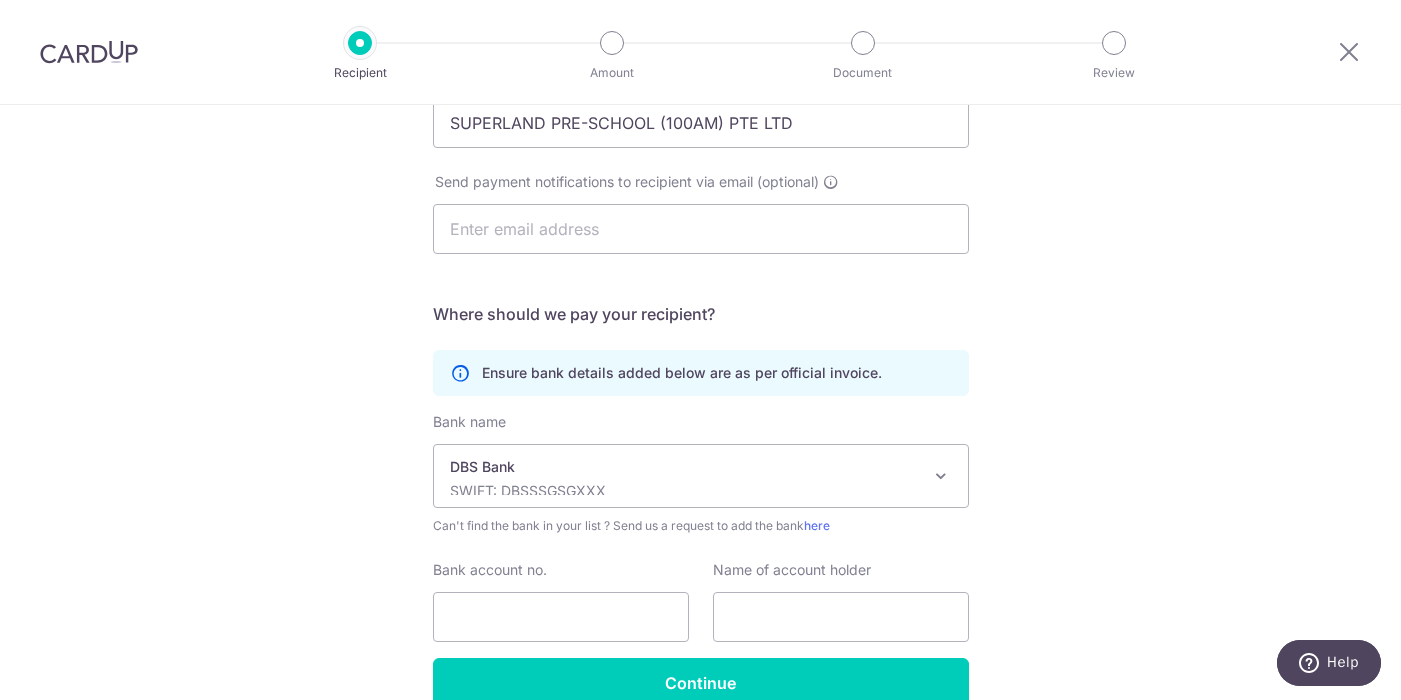 click on "DBS Bank" at bounding box center (685, 467) 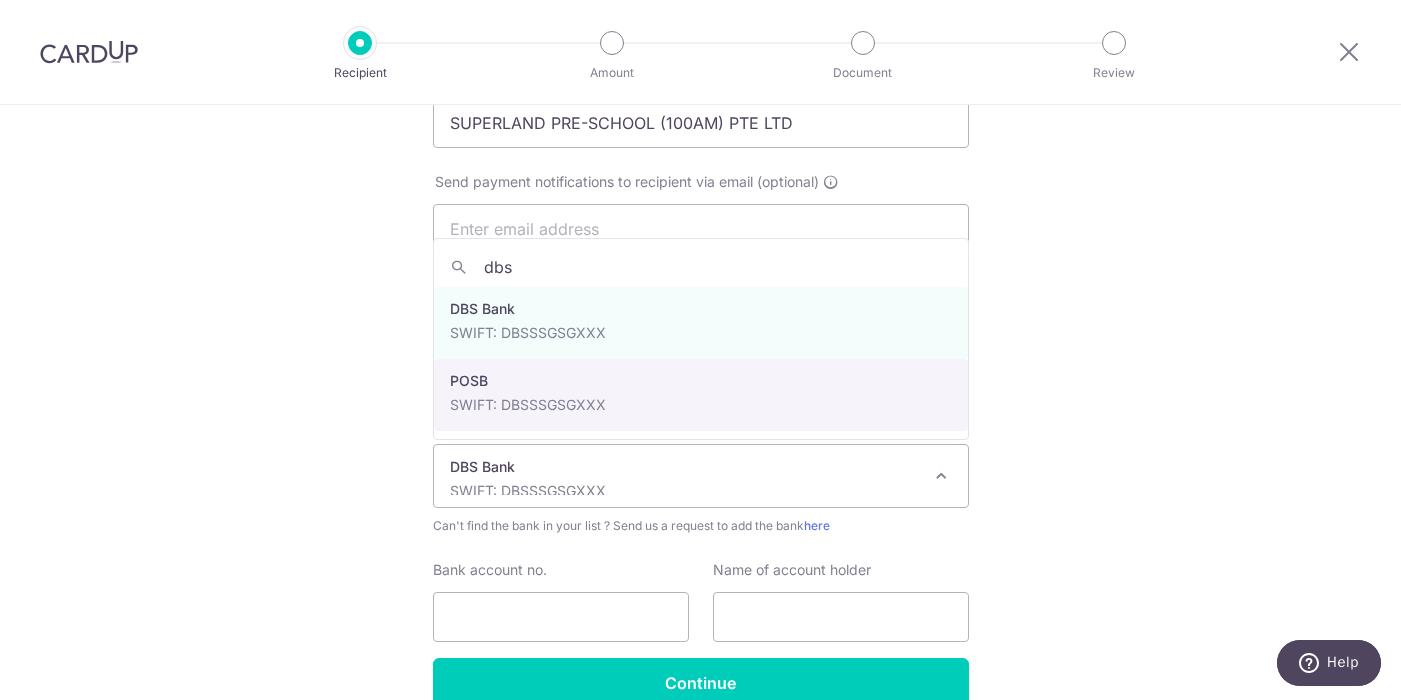 scroll, scrollTop: 0, scrollLeft: 0, axis: both 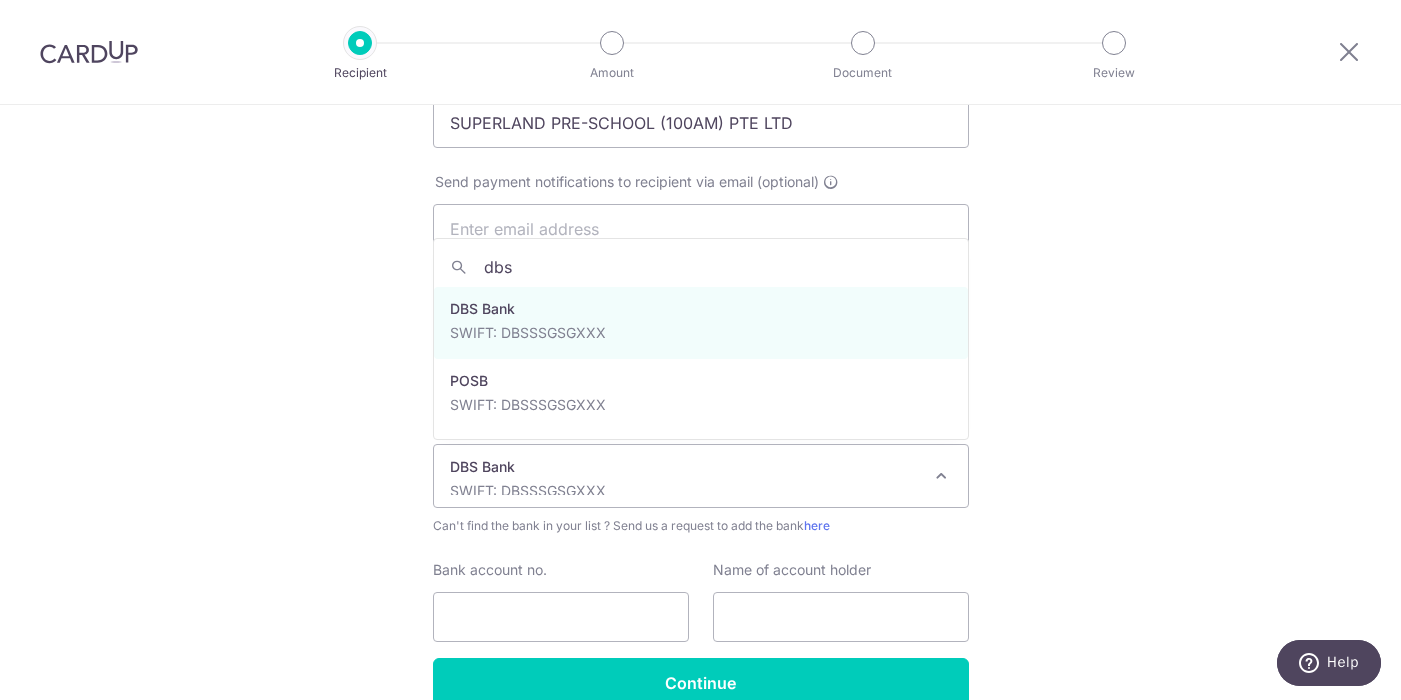 type on "dbs" 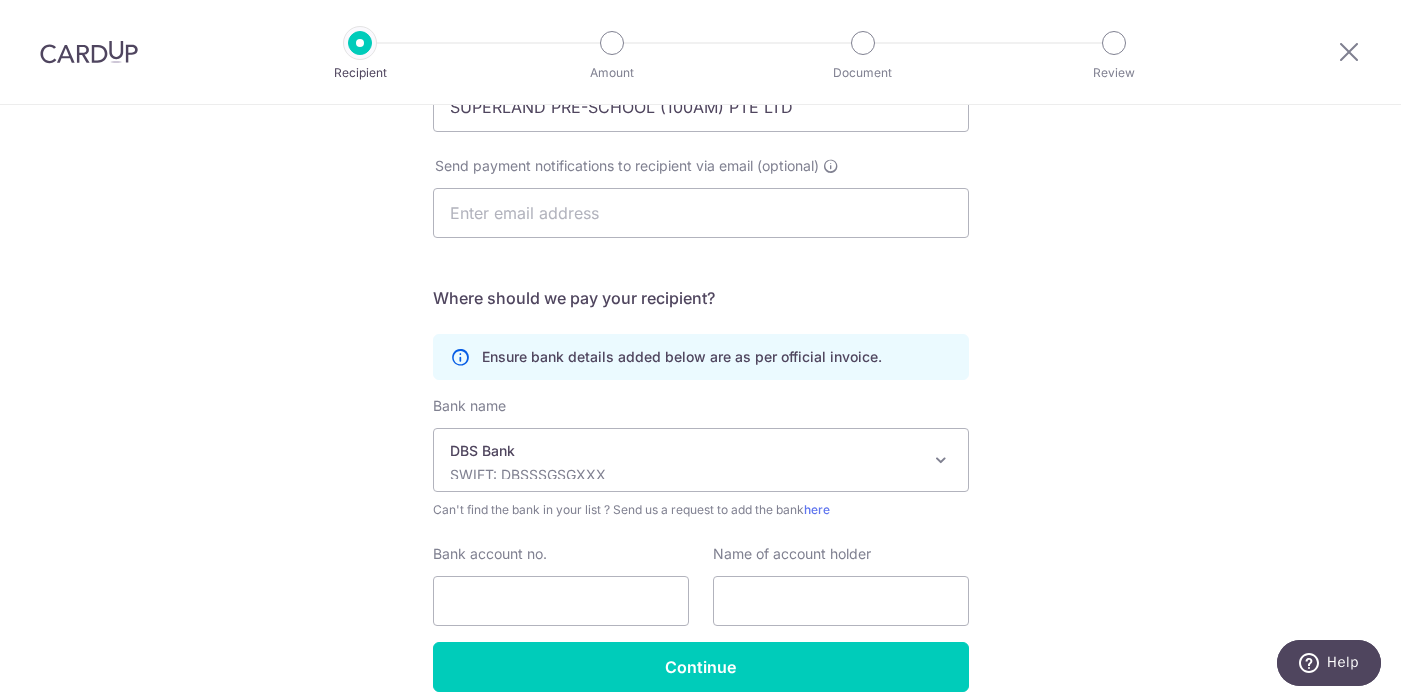 scroll, scrollTop: 272, scrollLeft: 0, axis: vertical 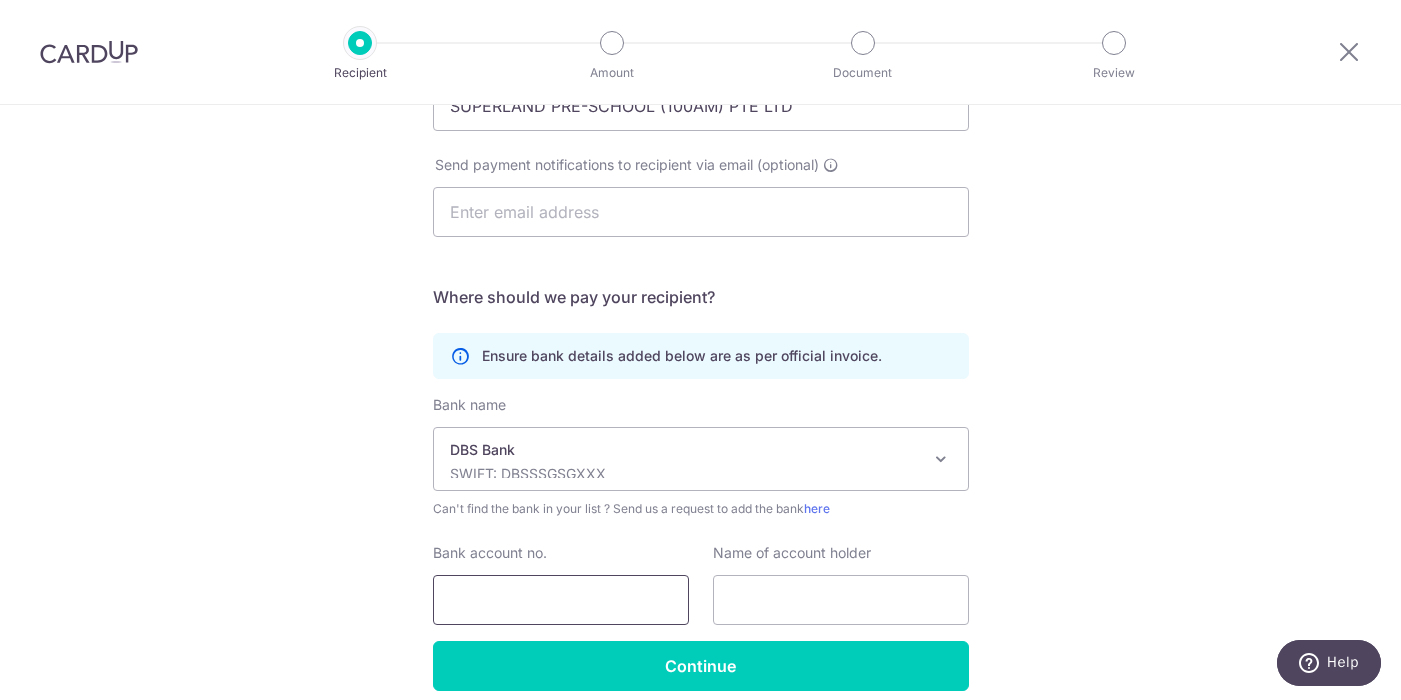 click on "Bank account no." at bounding box center [561, 600] 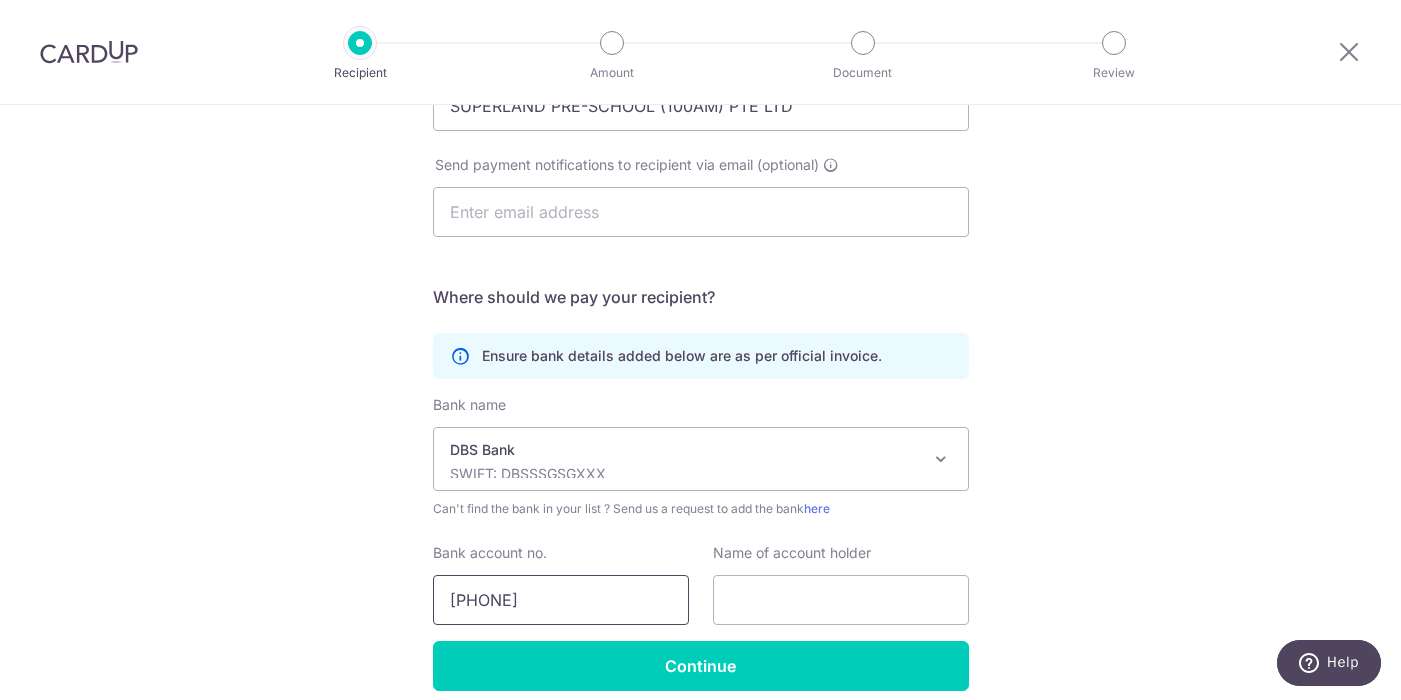 type on "003-942-6860" 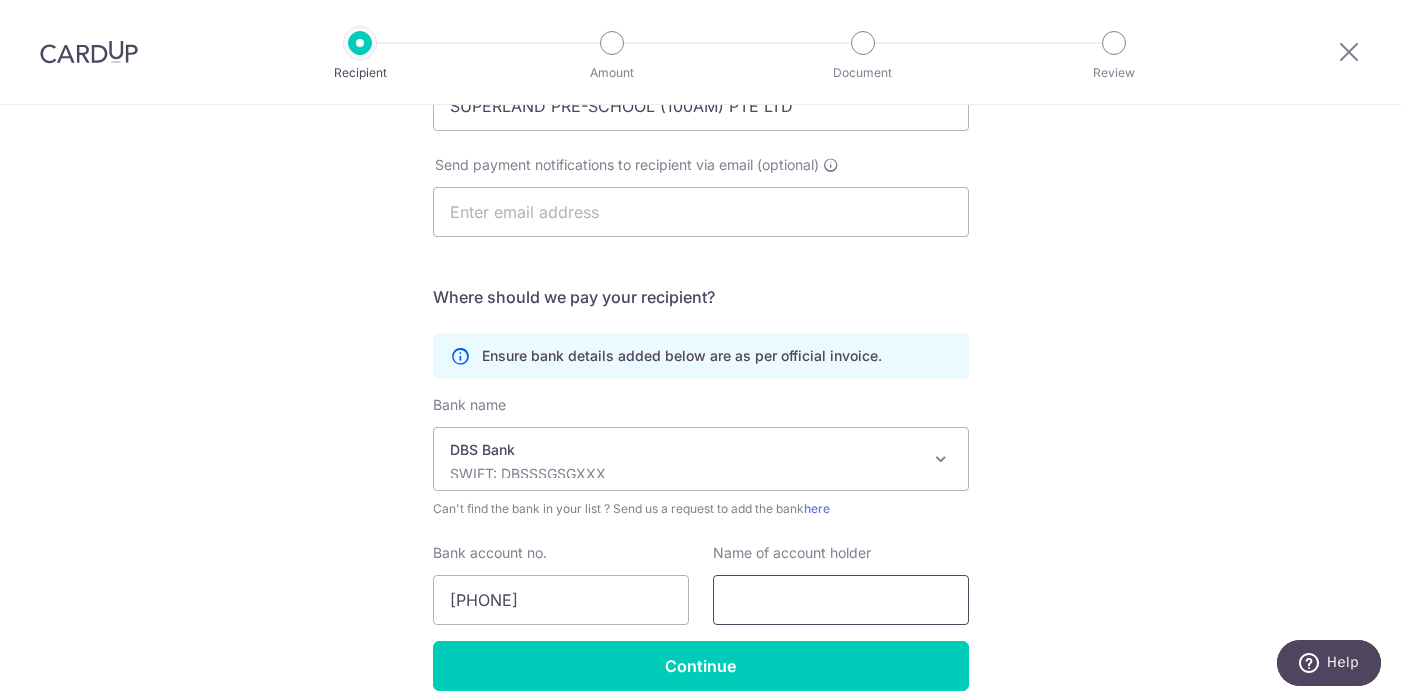 click at bounding box center [841, 600] 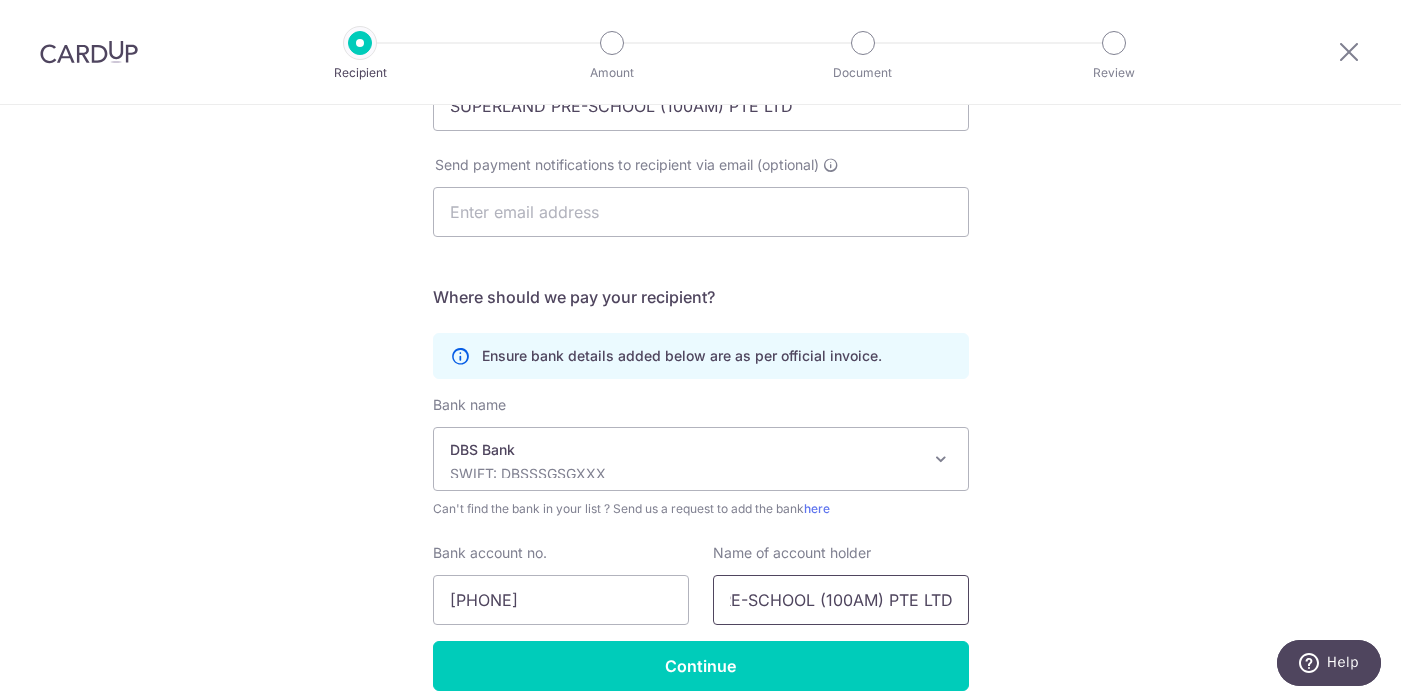 scroll, scrollTop: 0, scrollLeft: 0, axis: both 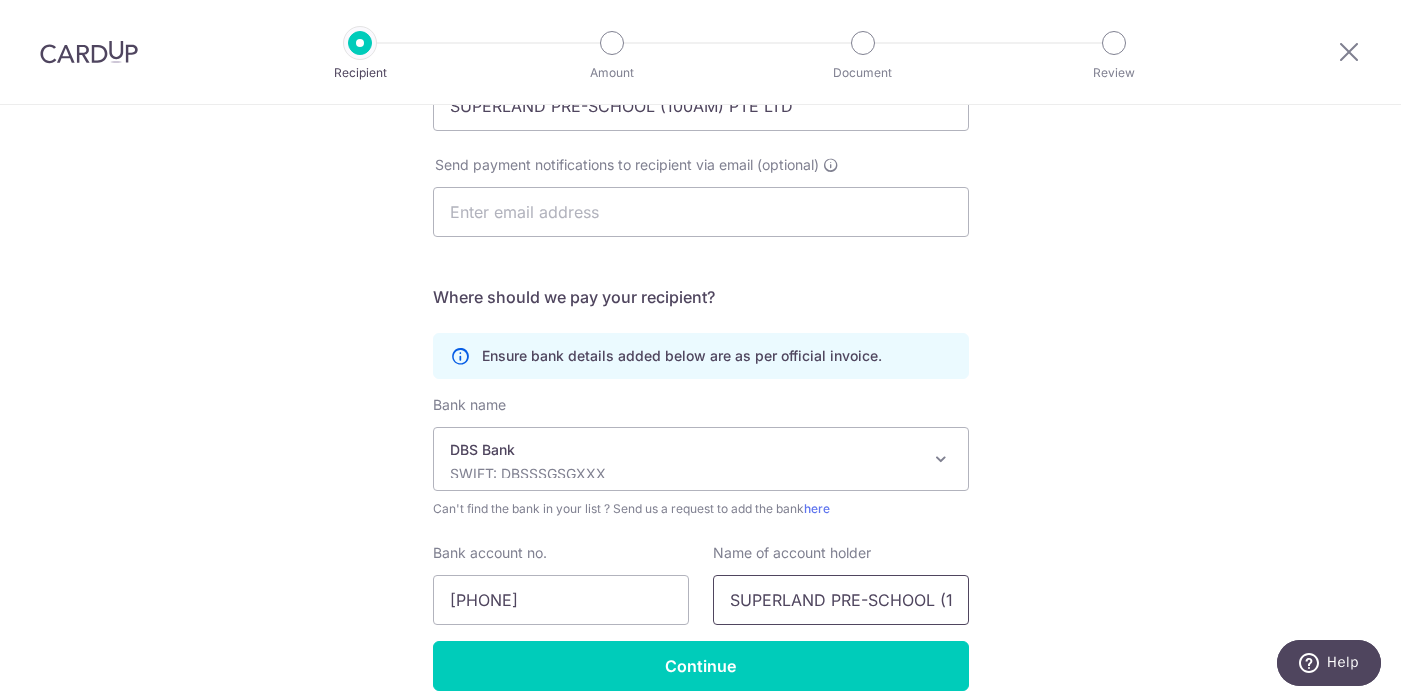 type on "SUPERLAND PRE-SCHOOL (100AM) PTE LTD" 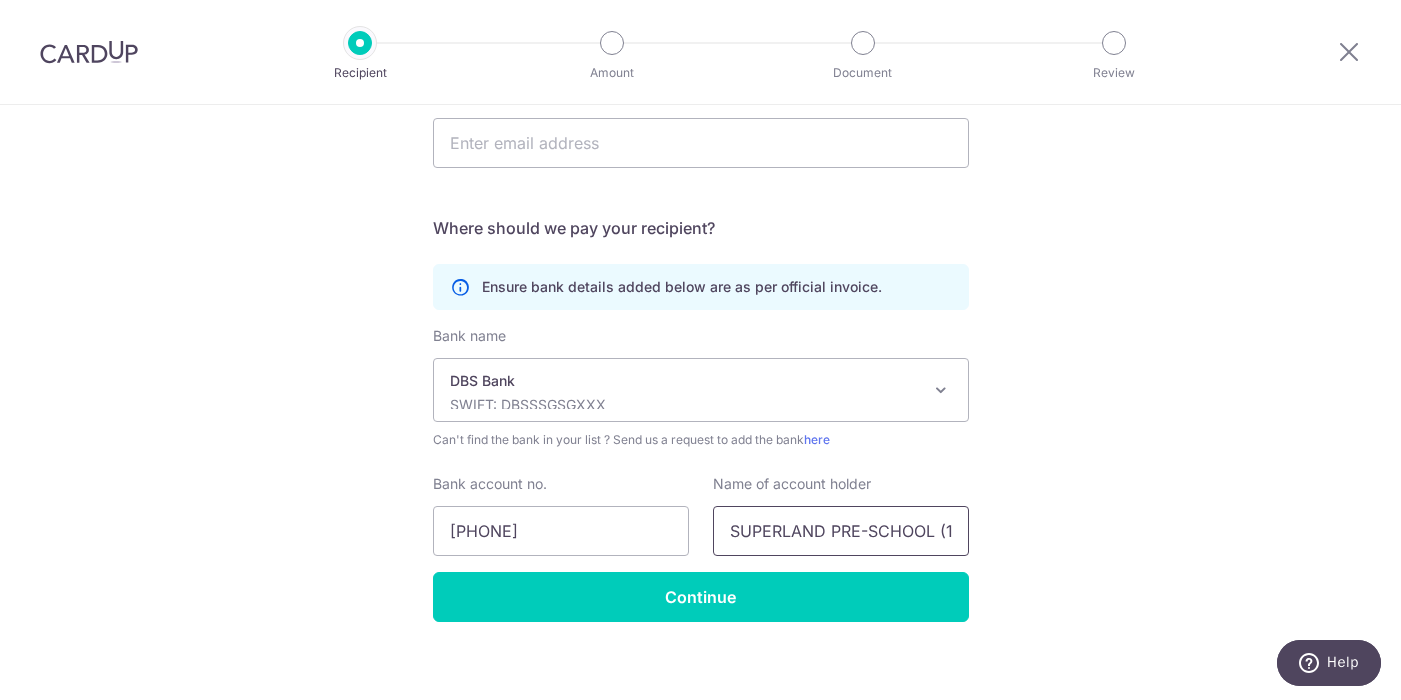 scroll, scrollTop: 357, scrollLeft: 0, axis: vertical 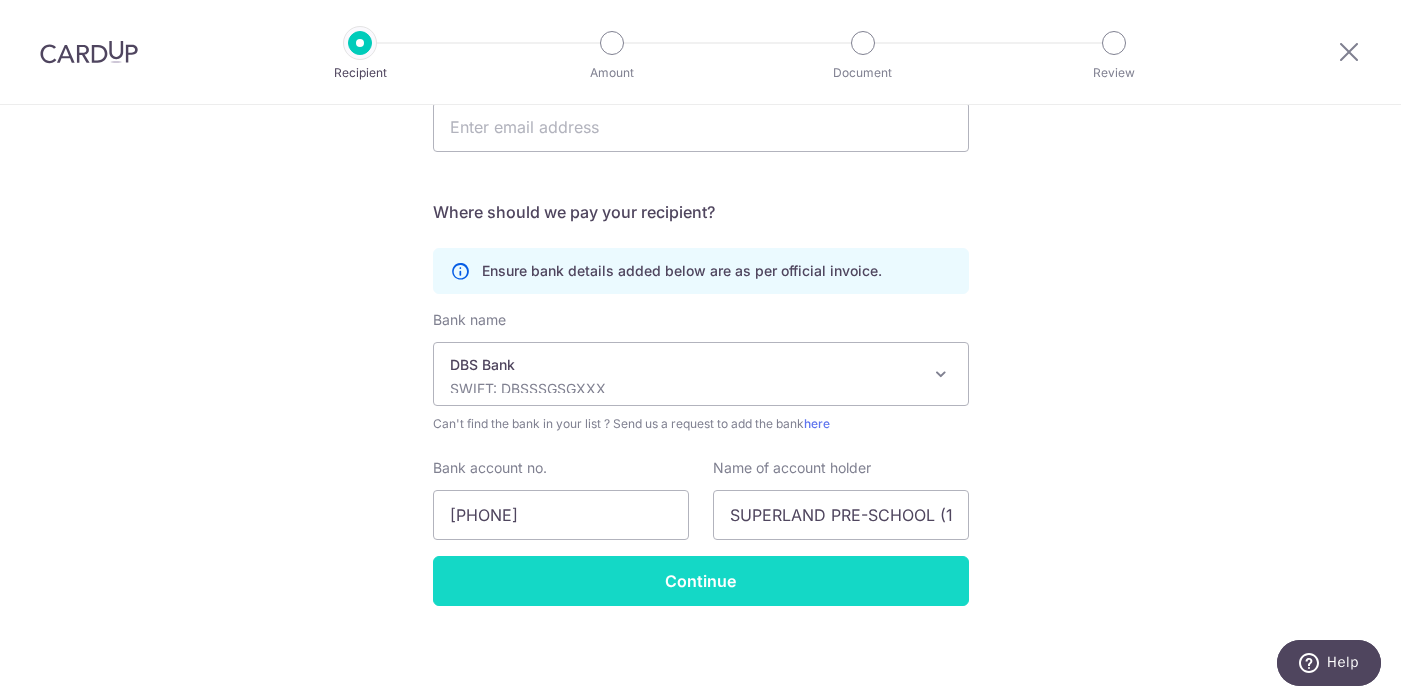 click on "Continue" at bounding box center (701, 581) 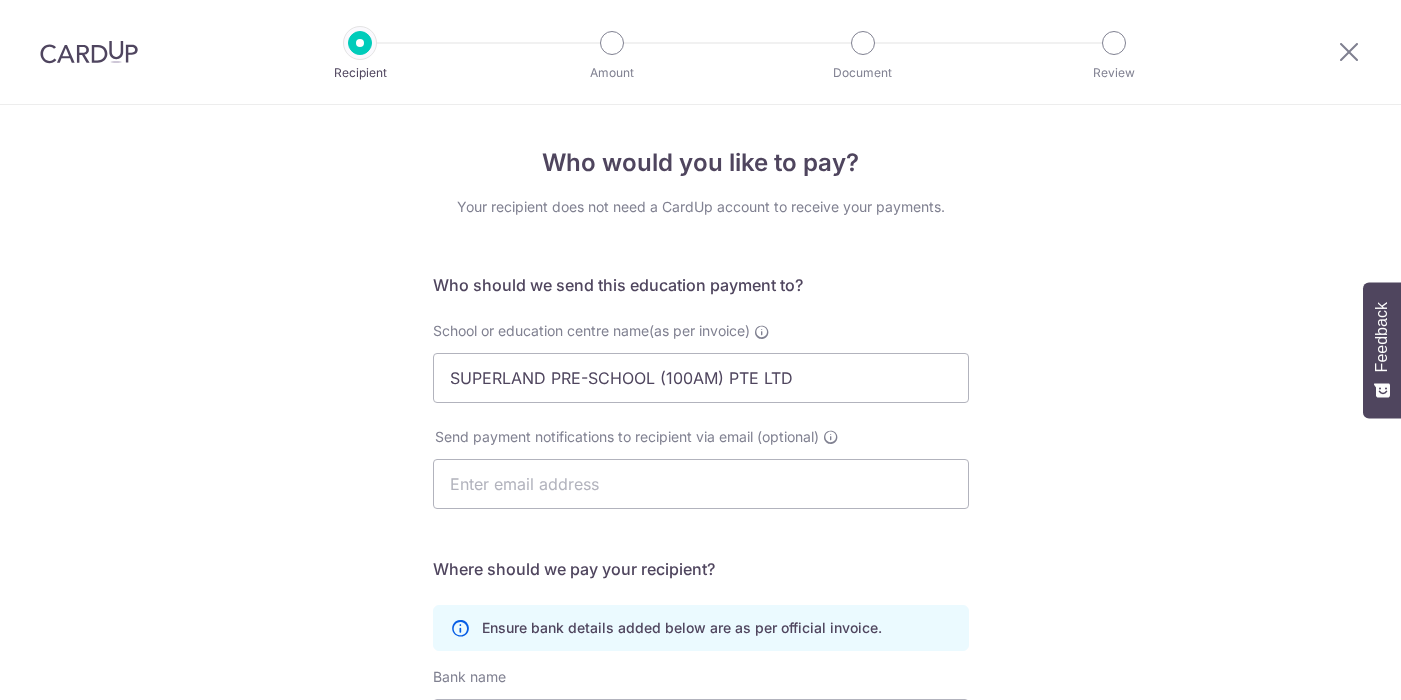 scroll, scrollTop: 0, scrollLeft: 0, axis: both 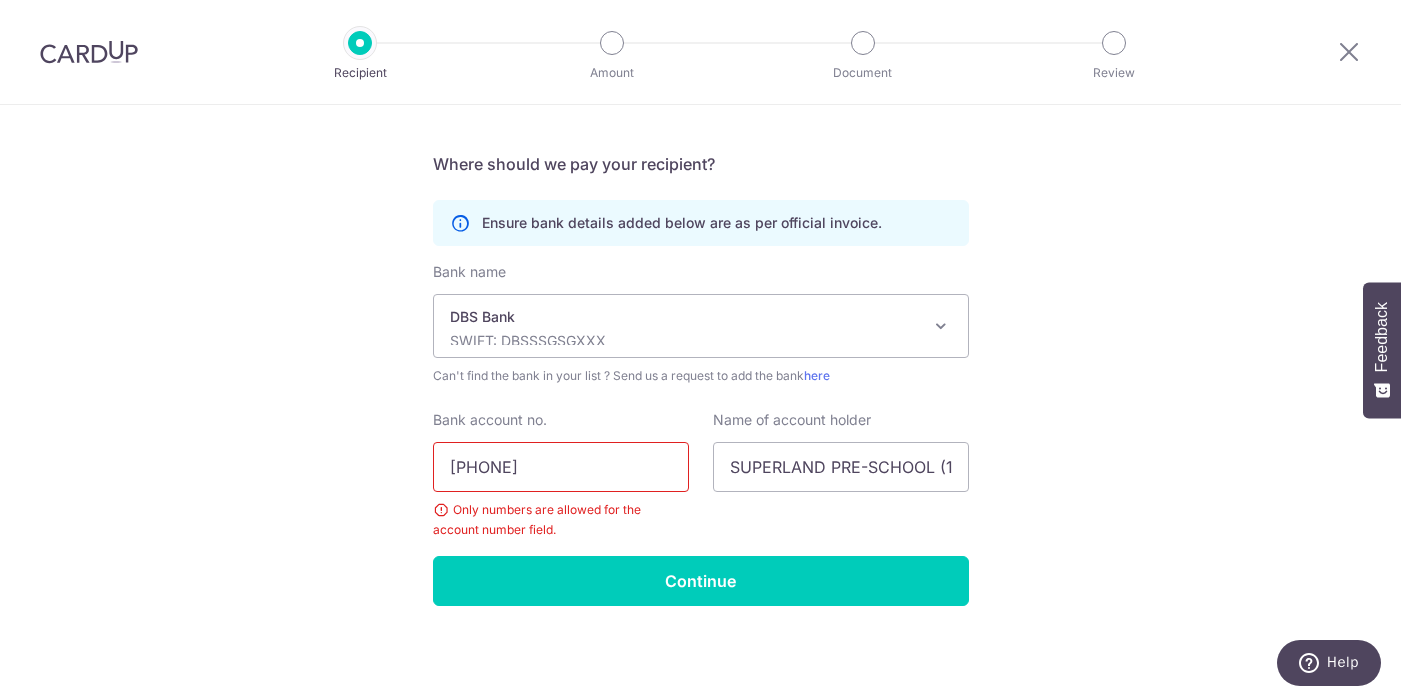 click on "[PHONE]" at bounding box center [561, 467] 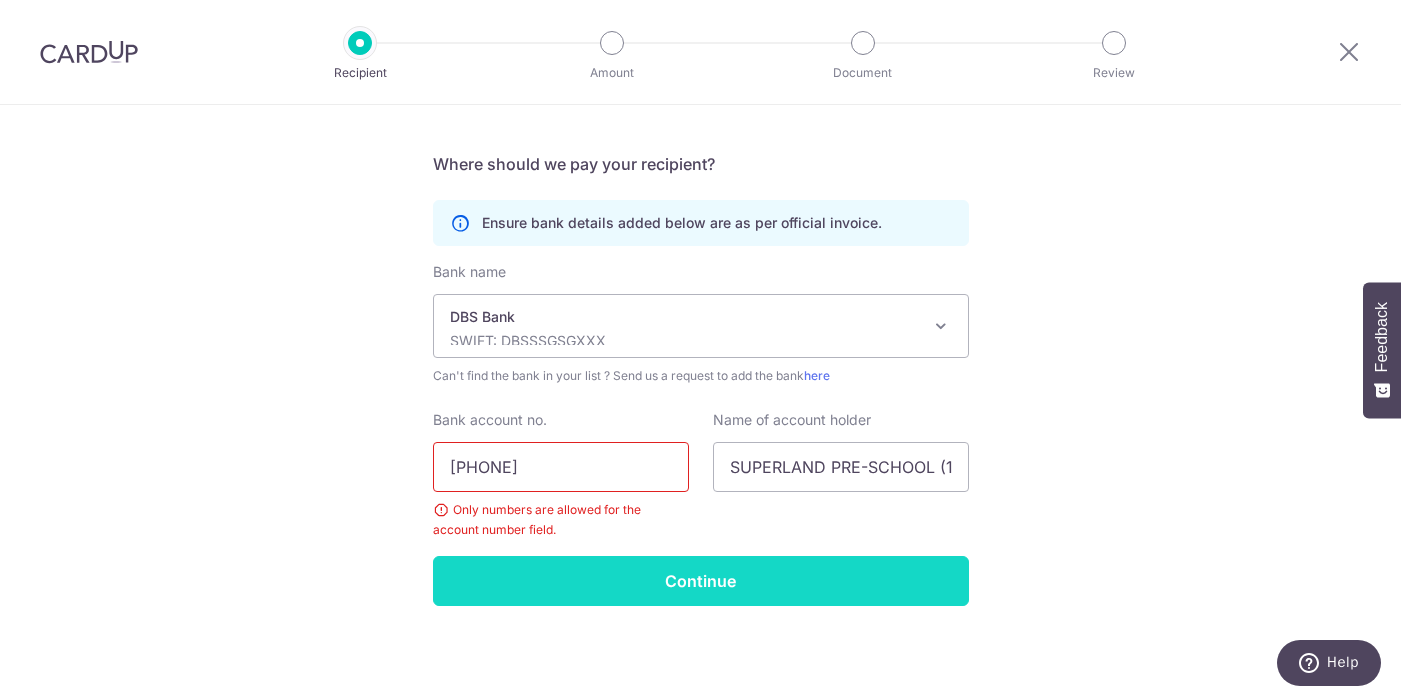 type on "0039426860" 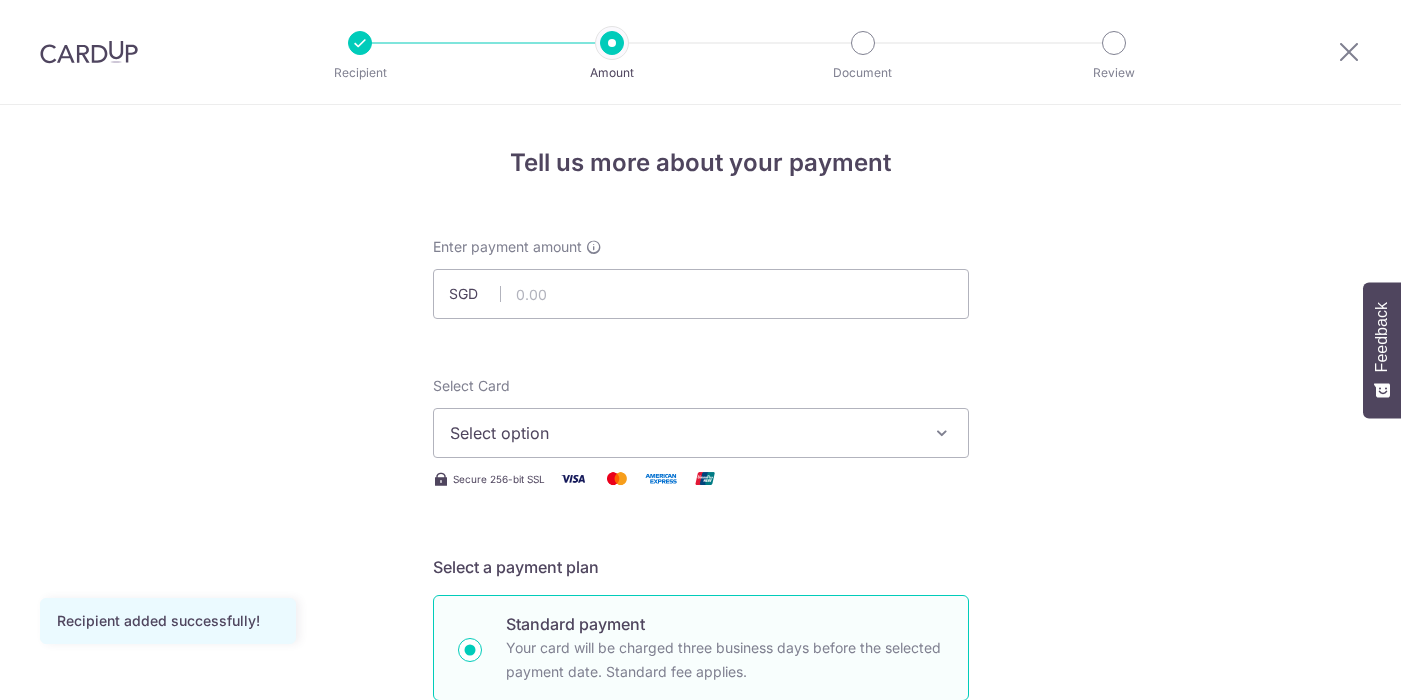 scroll, scrollTop: 0, scrollLeft: 0, axis: both 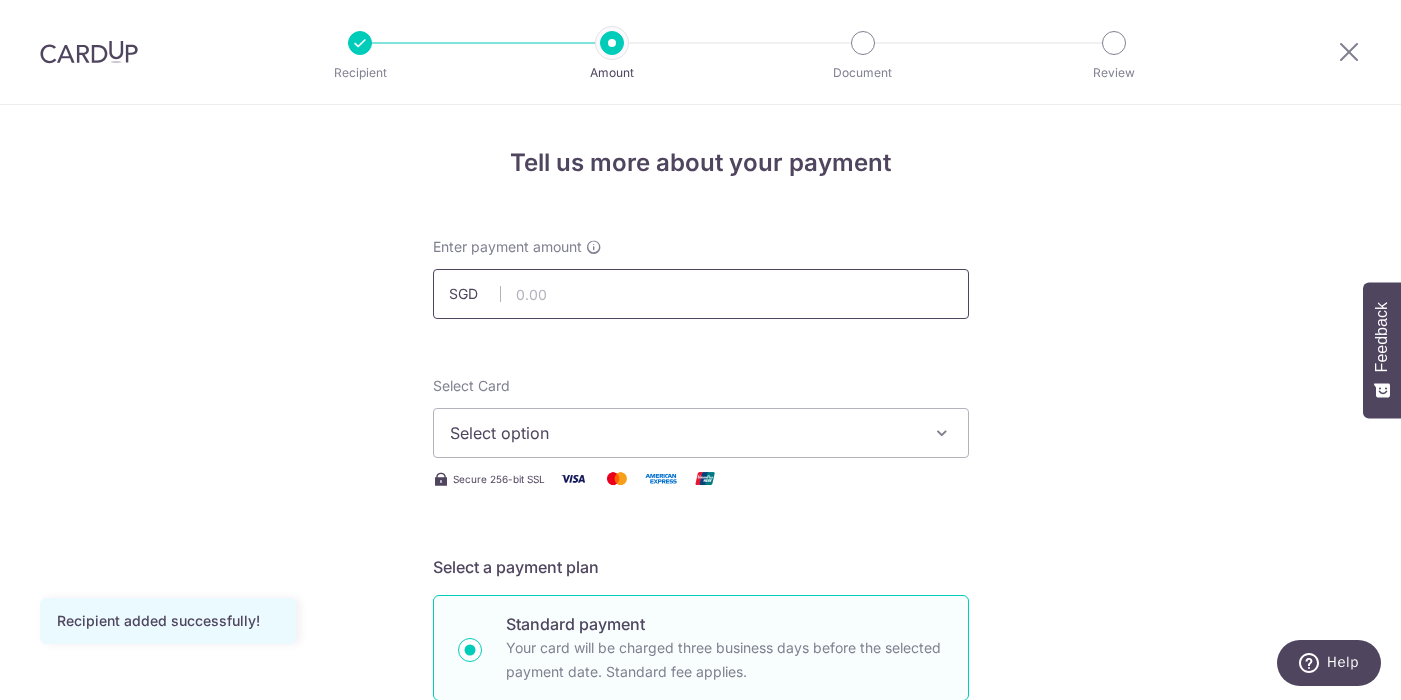 click at bounding box center [701, 294] 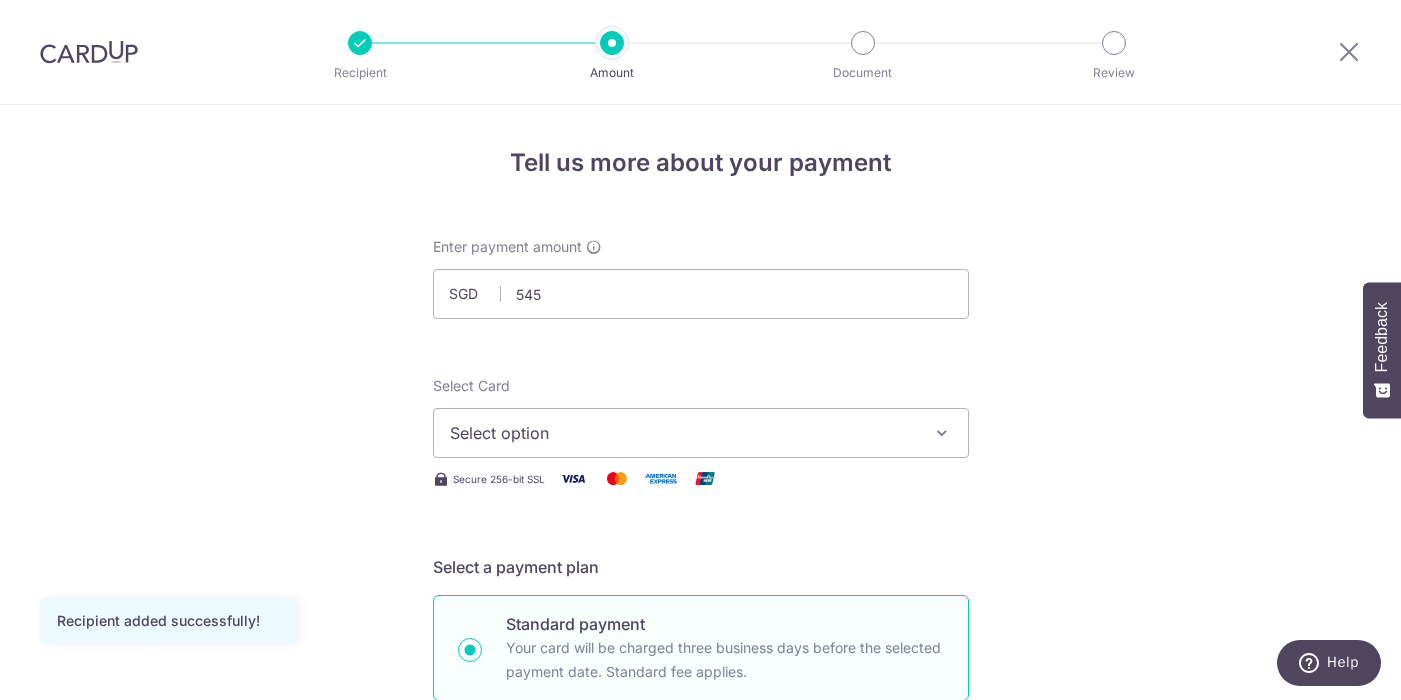 type on "545.00" 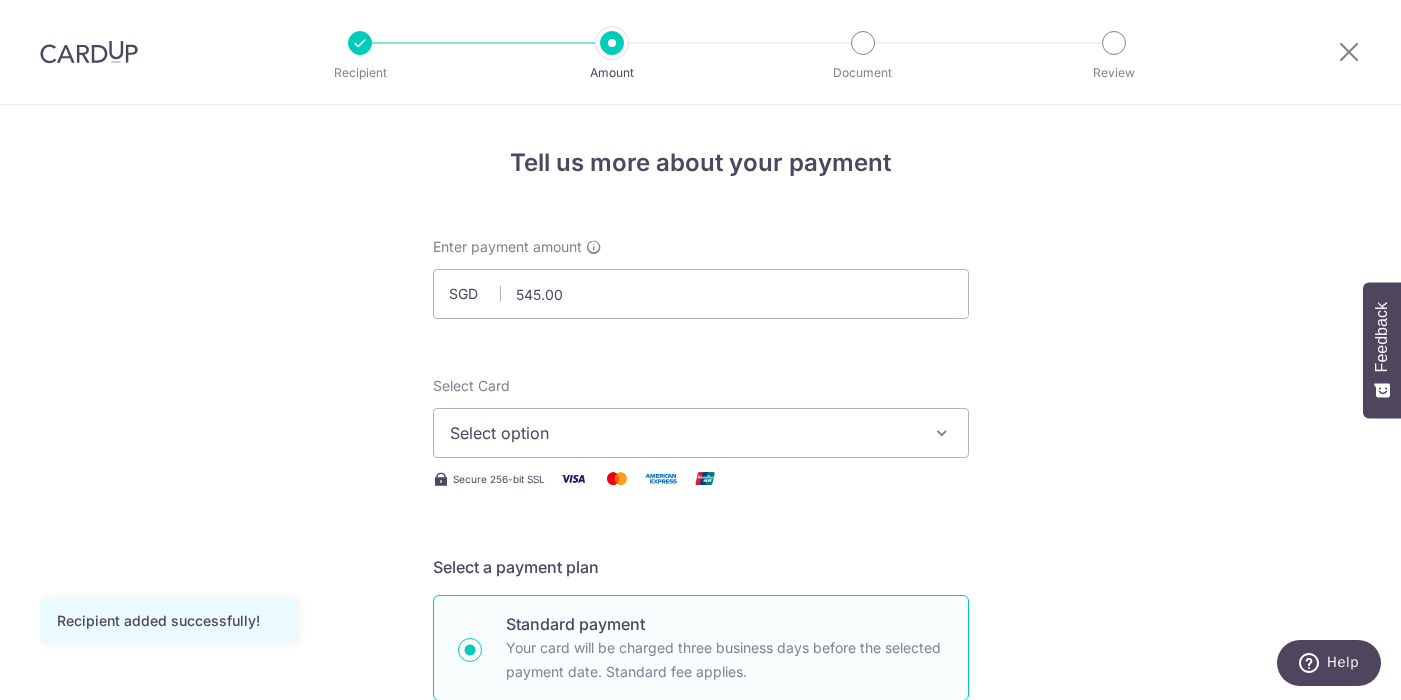 click on "Select option" at bounding box center [683, 433] 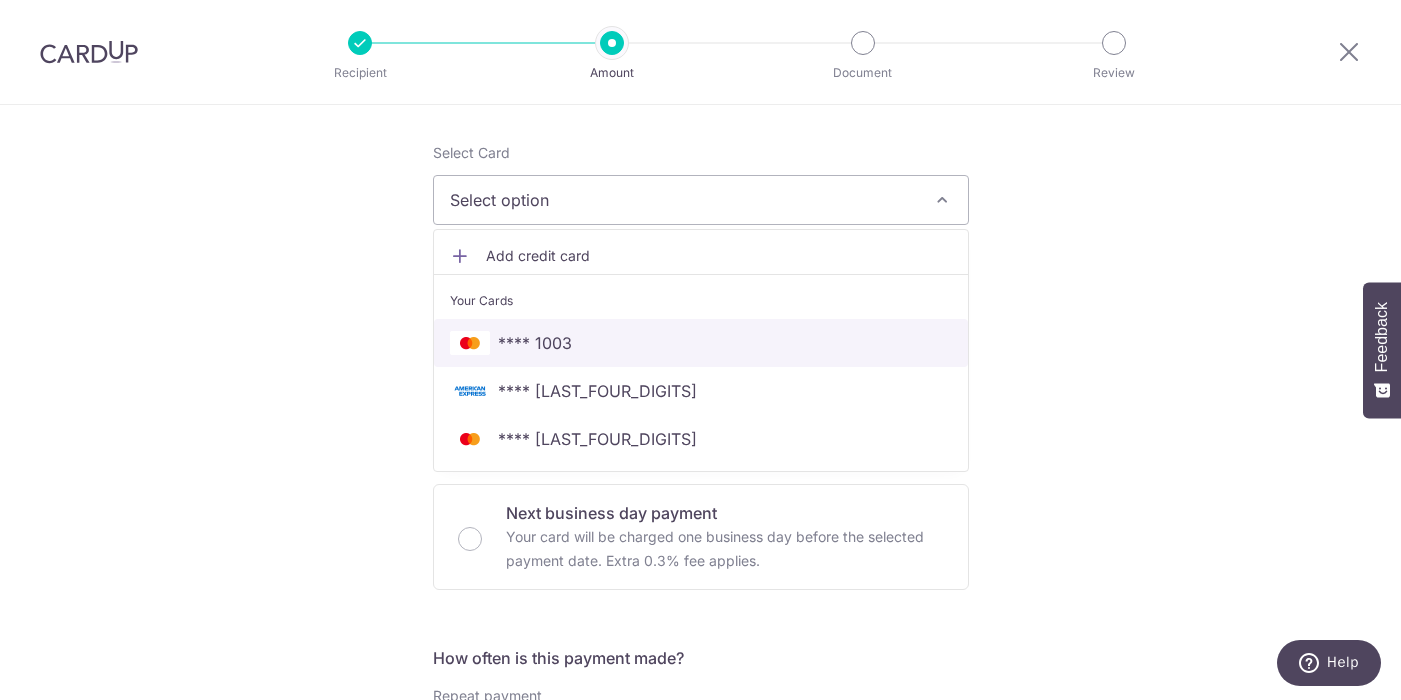scroll, scrollTop: 238, scrollLeft: 0, axis: vertical 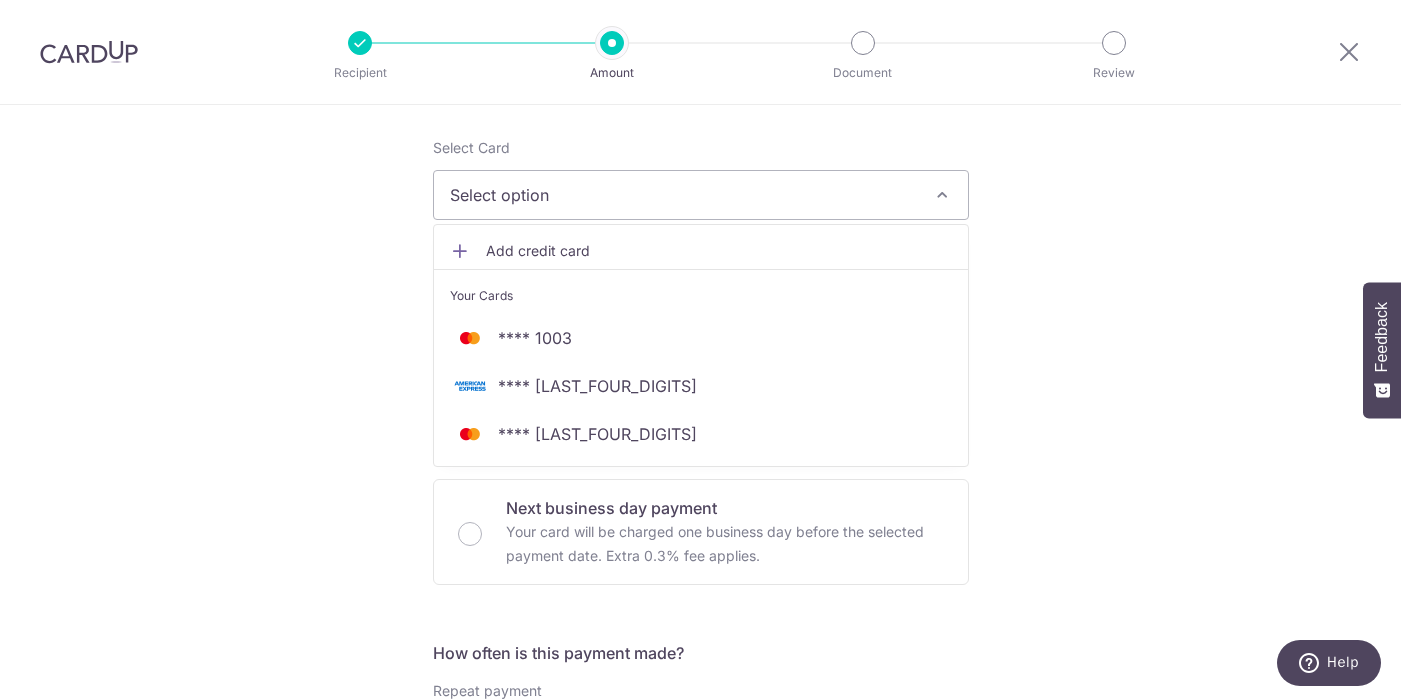 click on "Add credit card" at bounding box center (719, 251) 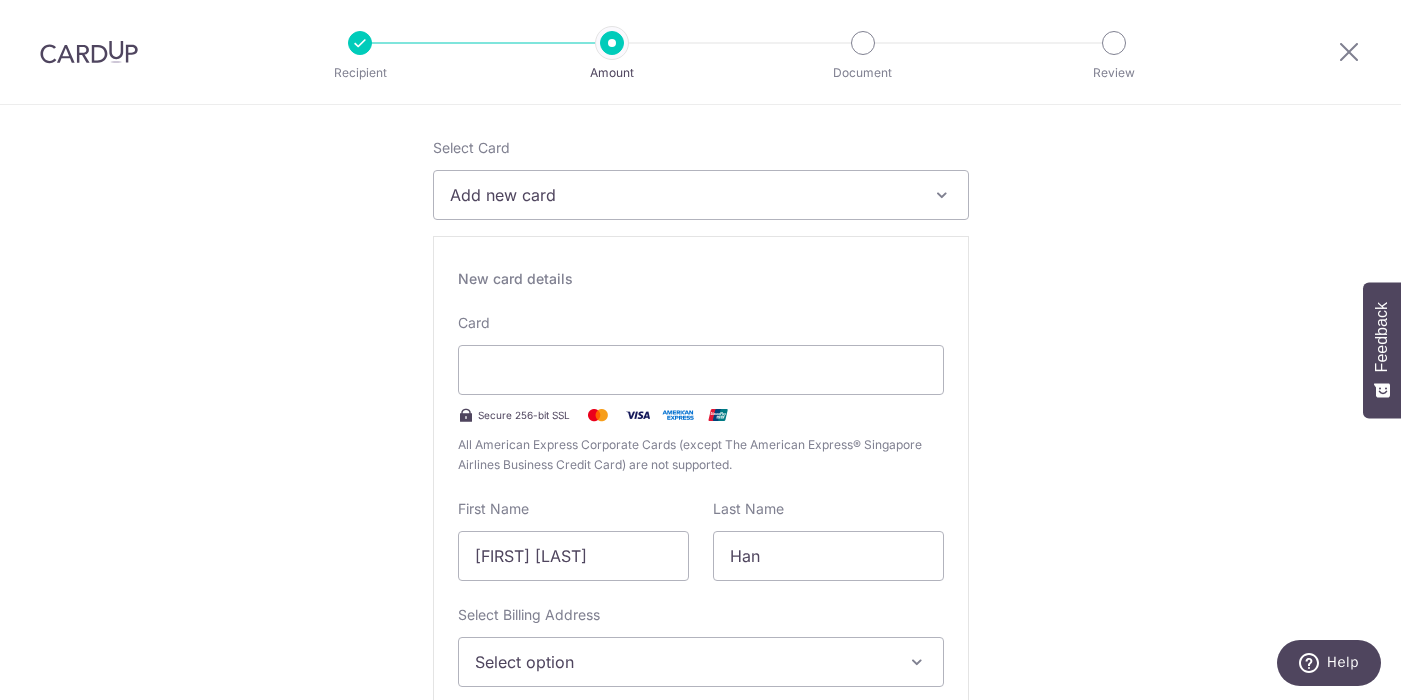 click on "Tell us more about your payment
Enter payment amount
SGD
545.00
545.00
Recipient added successfully!
Select Card
Add new card
Add credit card
Your Cards
**** 1003
**** 9307
**** 6509
Secure 256-bit SSL
Text
New card details
Card" at bounding box center [700, 1046] 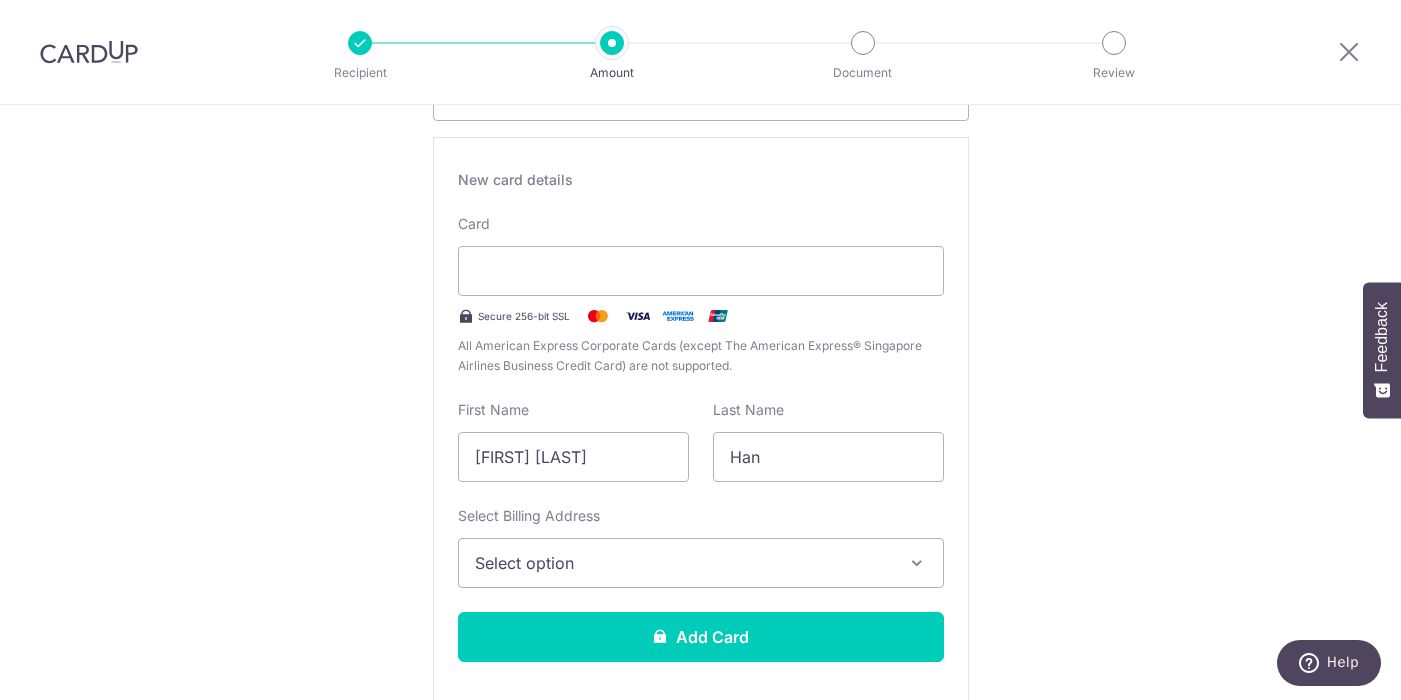 click on "Select option" at bounding box center (683, 563) 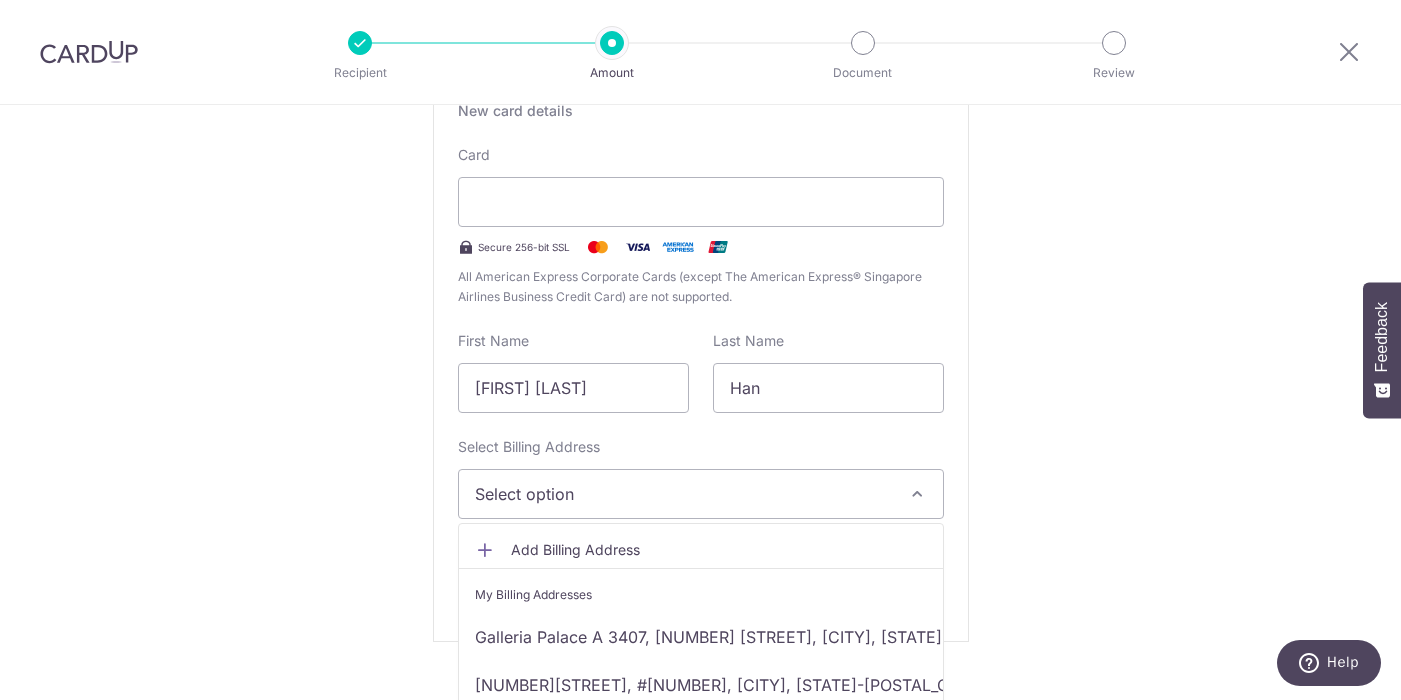 scroll, scrollTop: 407, scrollLeft: 0, axis: vertical 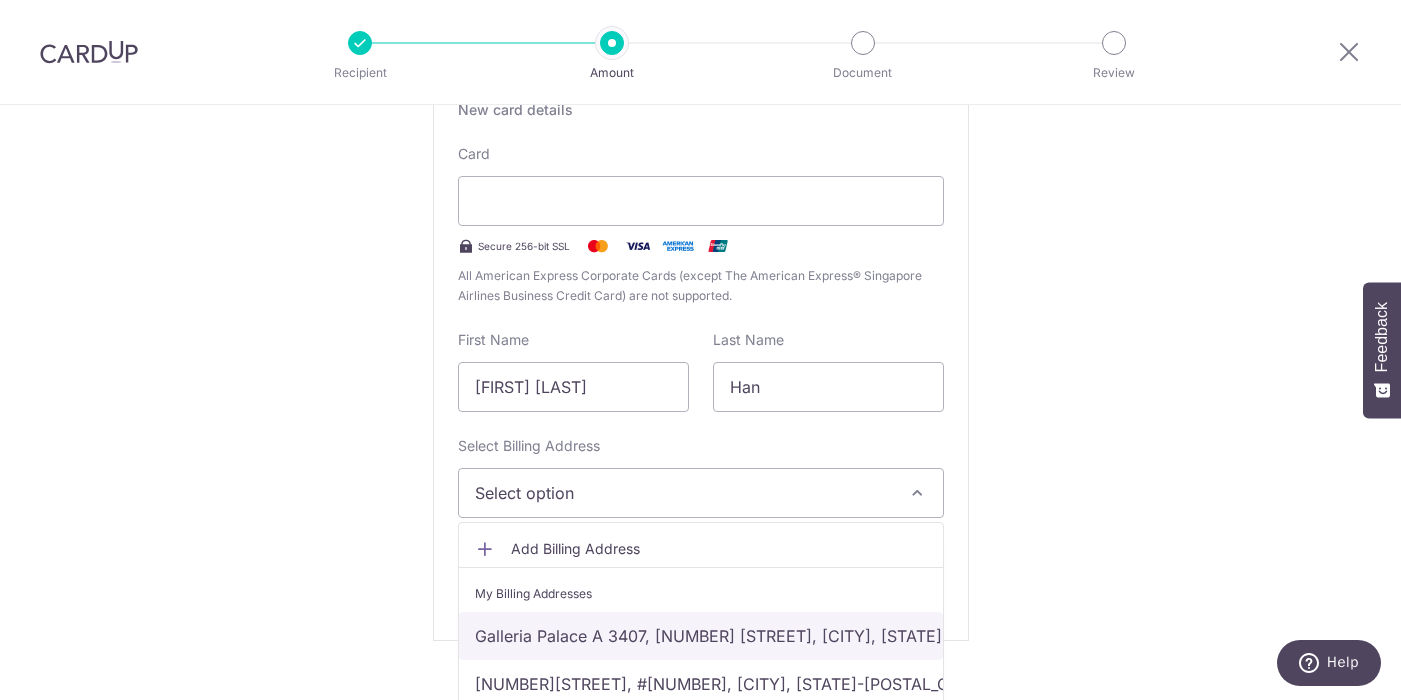 click on "[BUILDING_NAME] [UNIT_NUMBER], [NUMBER] [STREET_NAME], [NEIGHBORHOOD], [DISTRICT], [CITY], [COUNTRY]-[POSTAL_CODE]" at bounding box center [701, 636] 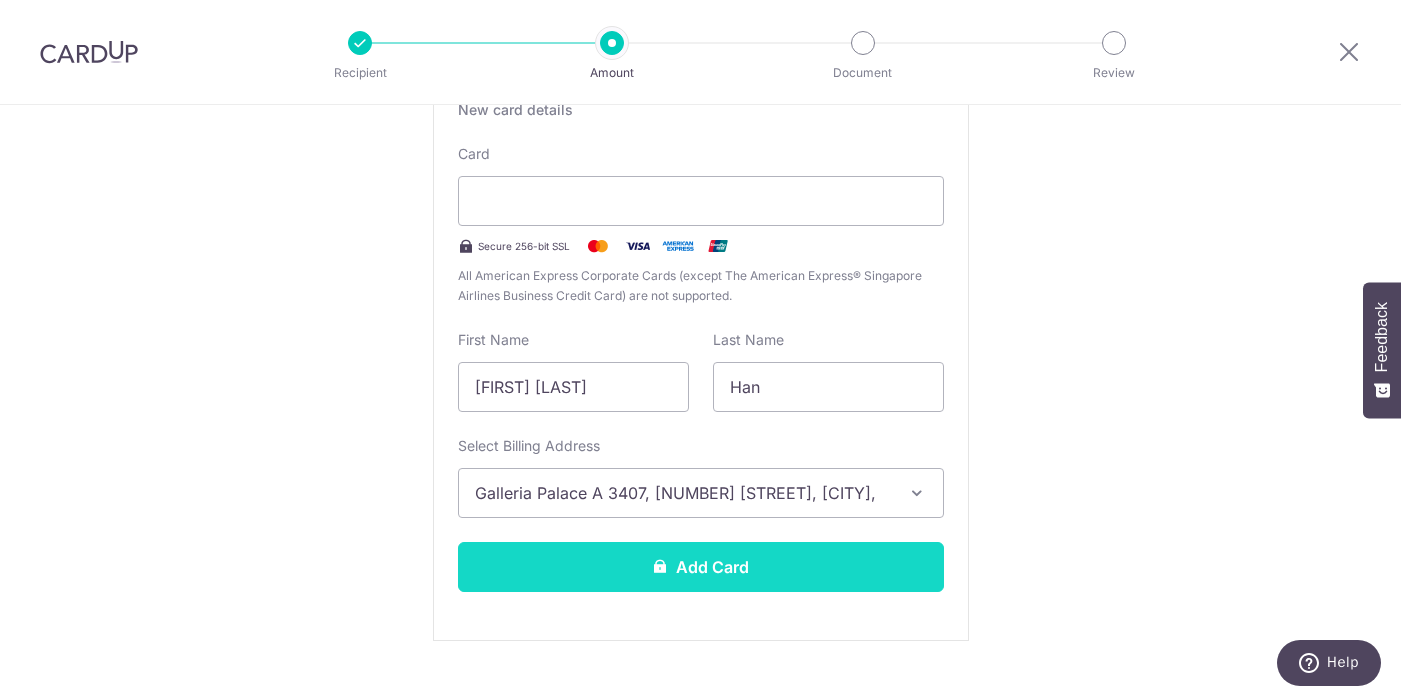 click on "Add Card" at bounding box center [701, 567] 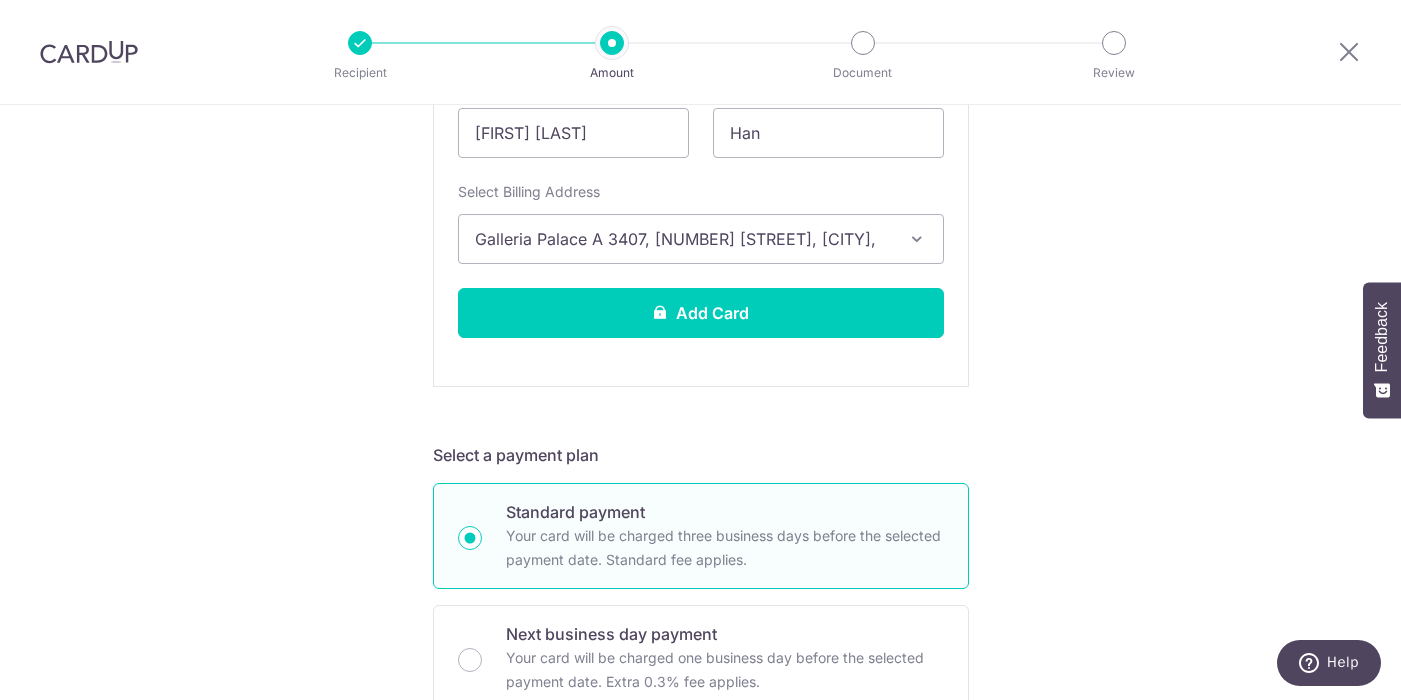 scroll, scrollTop: 699, scrollLeft: 0, axis: vertical 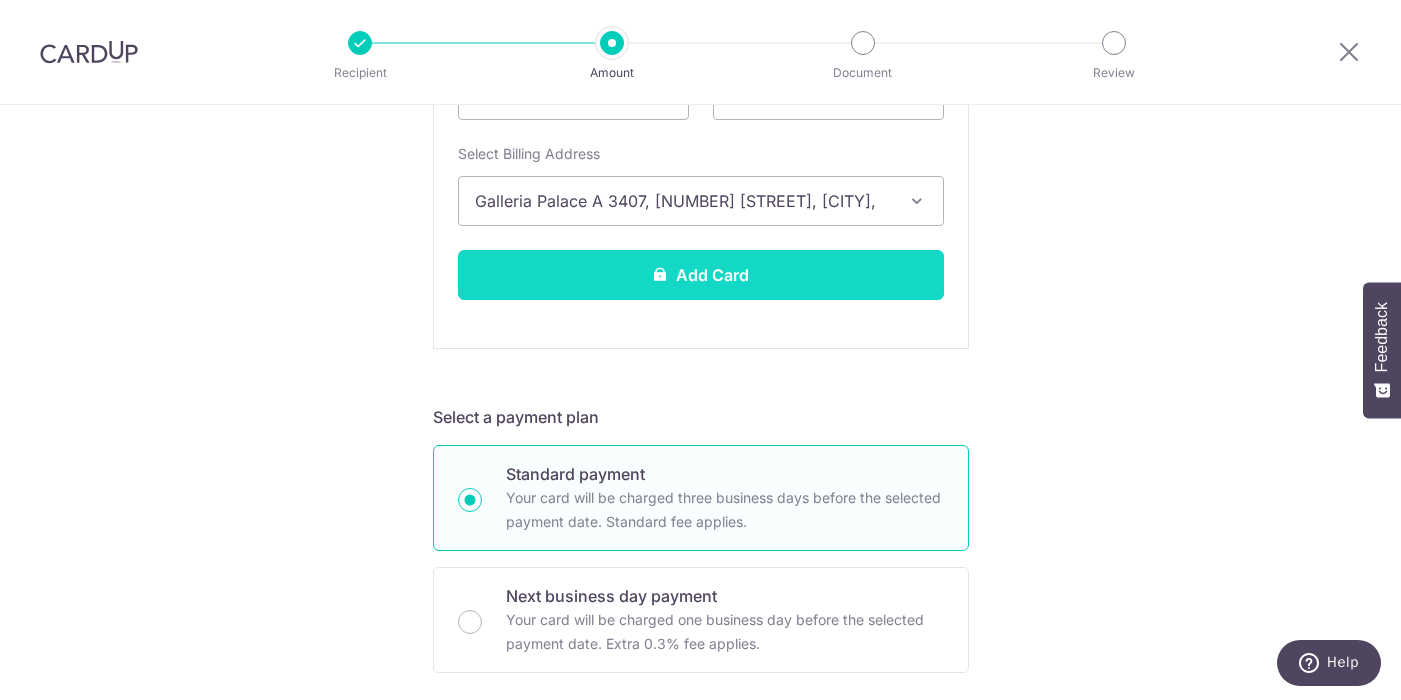 click on "Add Card" at bounding box center [701, 275] 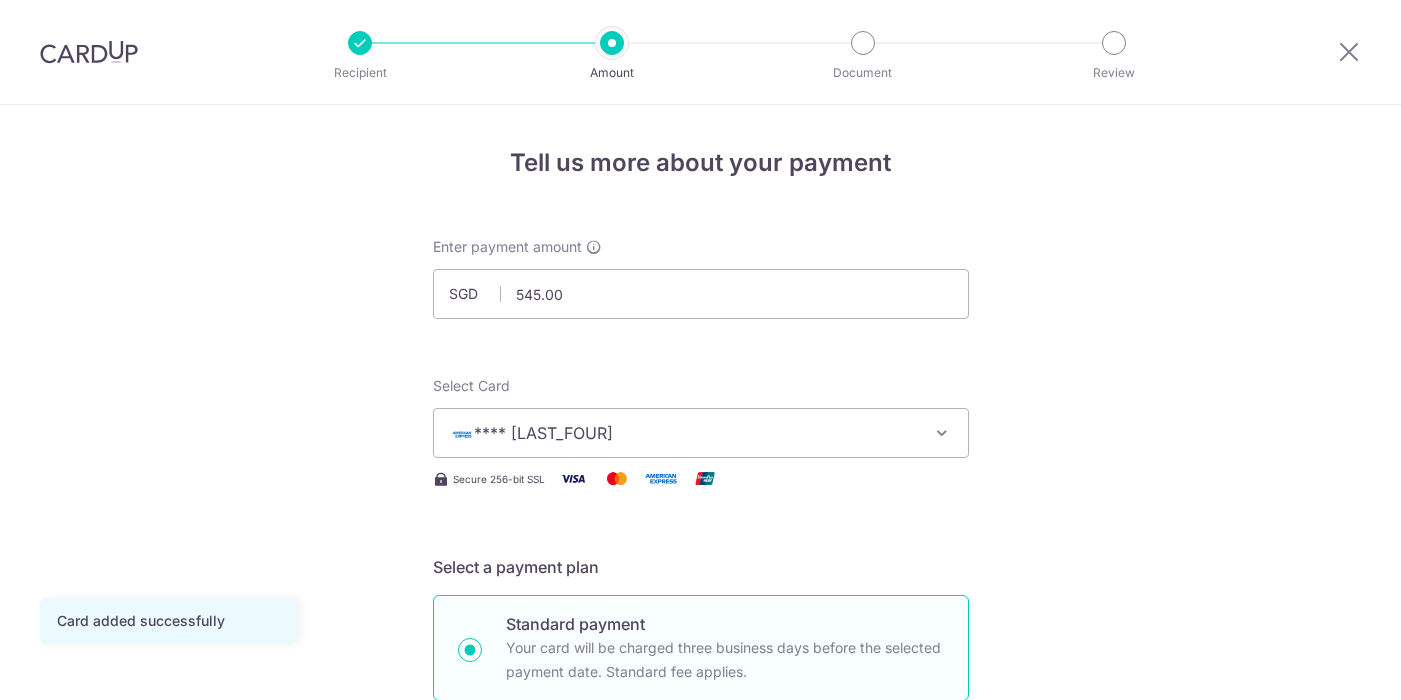 scroll, scrollTop: 0, scrollLeft: 0, axis: both 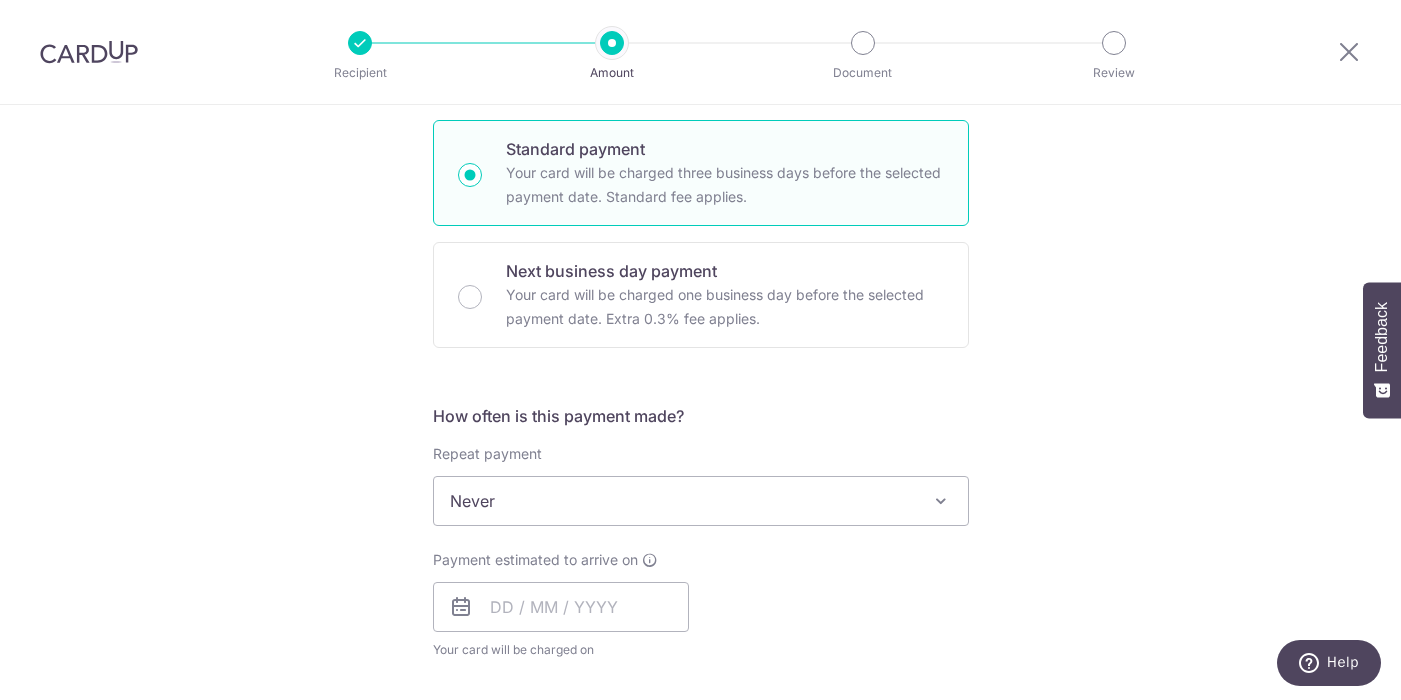 click on "Never" at bounding box center (701, 501) 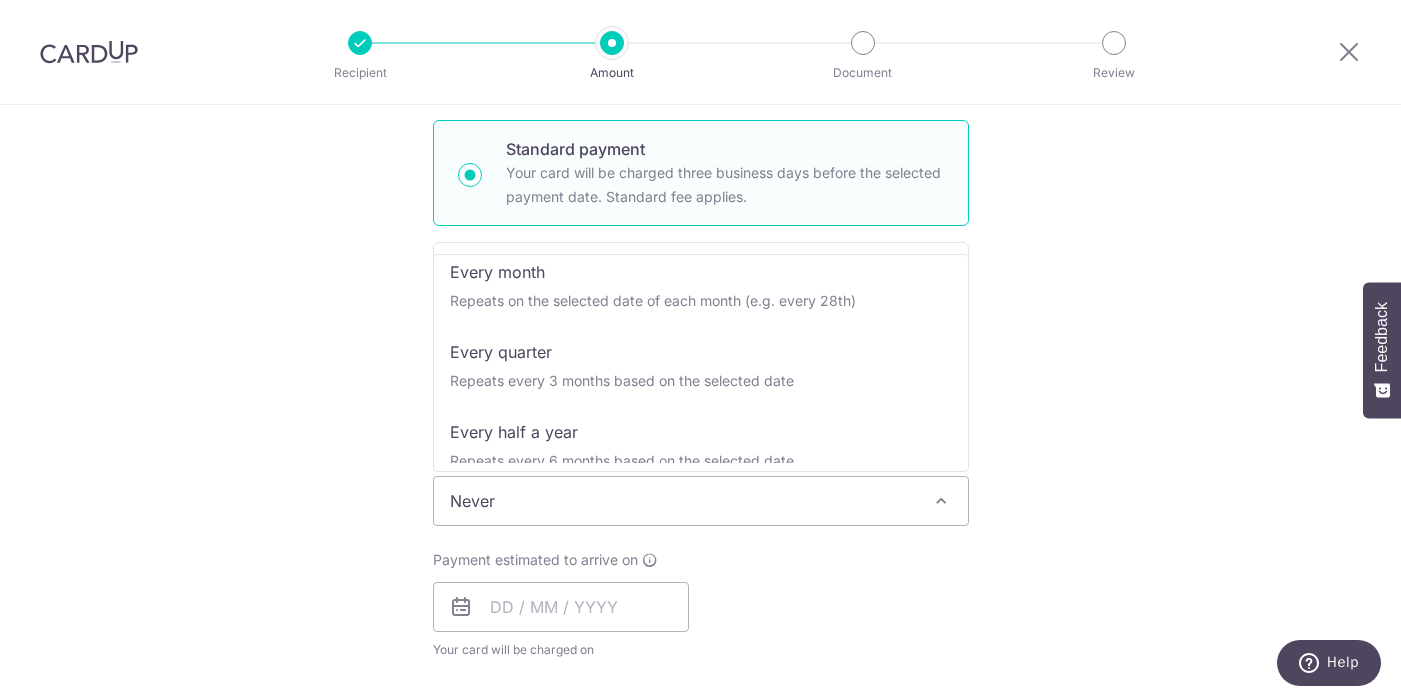 scroll, scrollTop: 200, scrollLeft: 0, axis: vertical 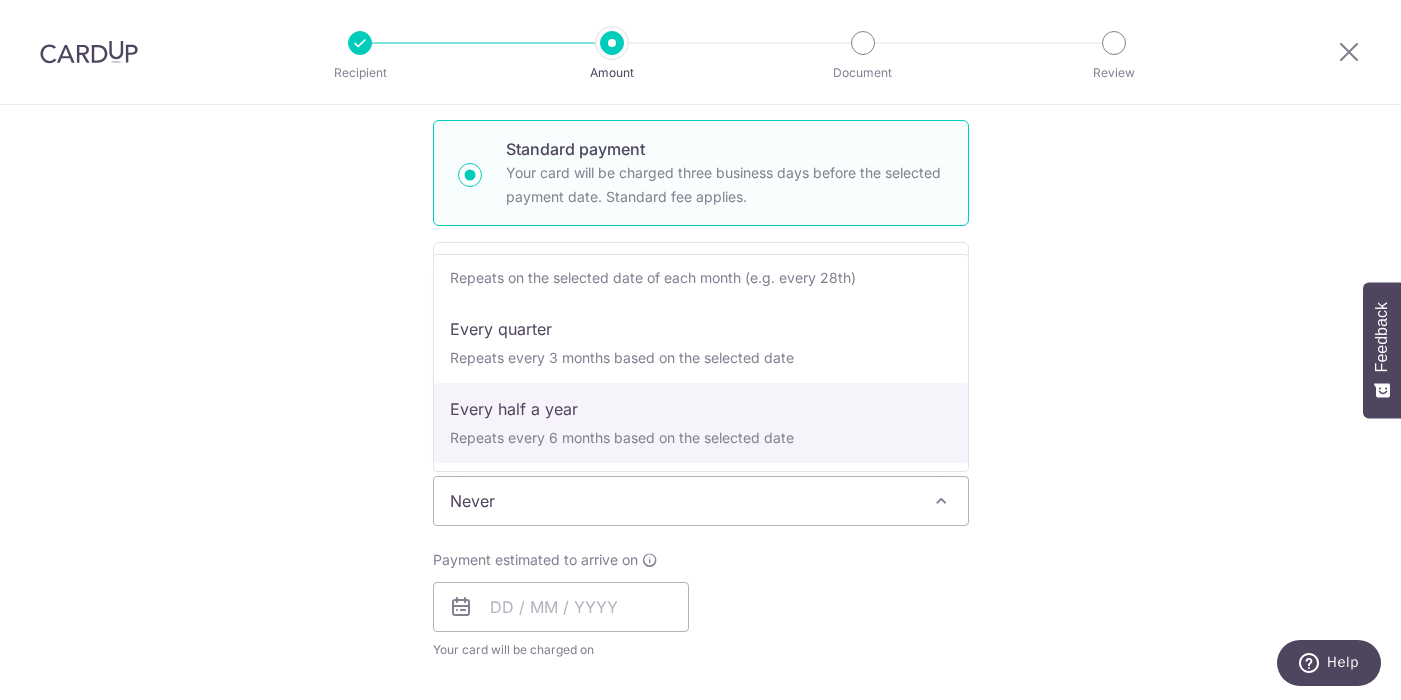 click on "Tell us more about your payment
Enter payment amount
SGD
545.00
545.00
Card added successfully
Select Card
**** 0912
Add credit card
Your Cards
**** 1003
**** 9307
**** 6509
**** 0912
Secure 256-bit SSL
Text
New card details" at bounding box center (700, 534) 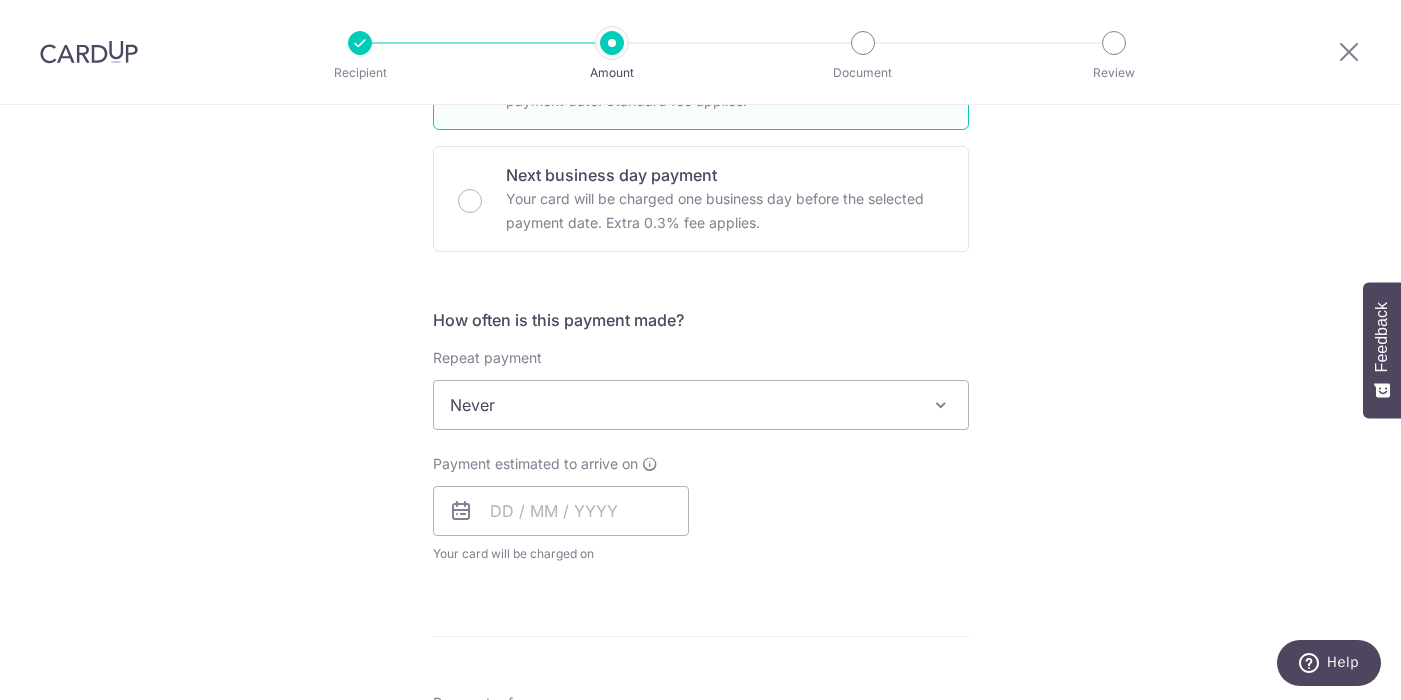 scroll, scrollTop: 612, scrollLeft: 0, axis: vertical 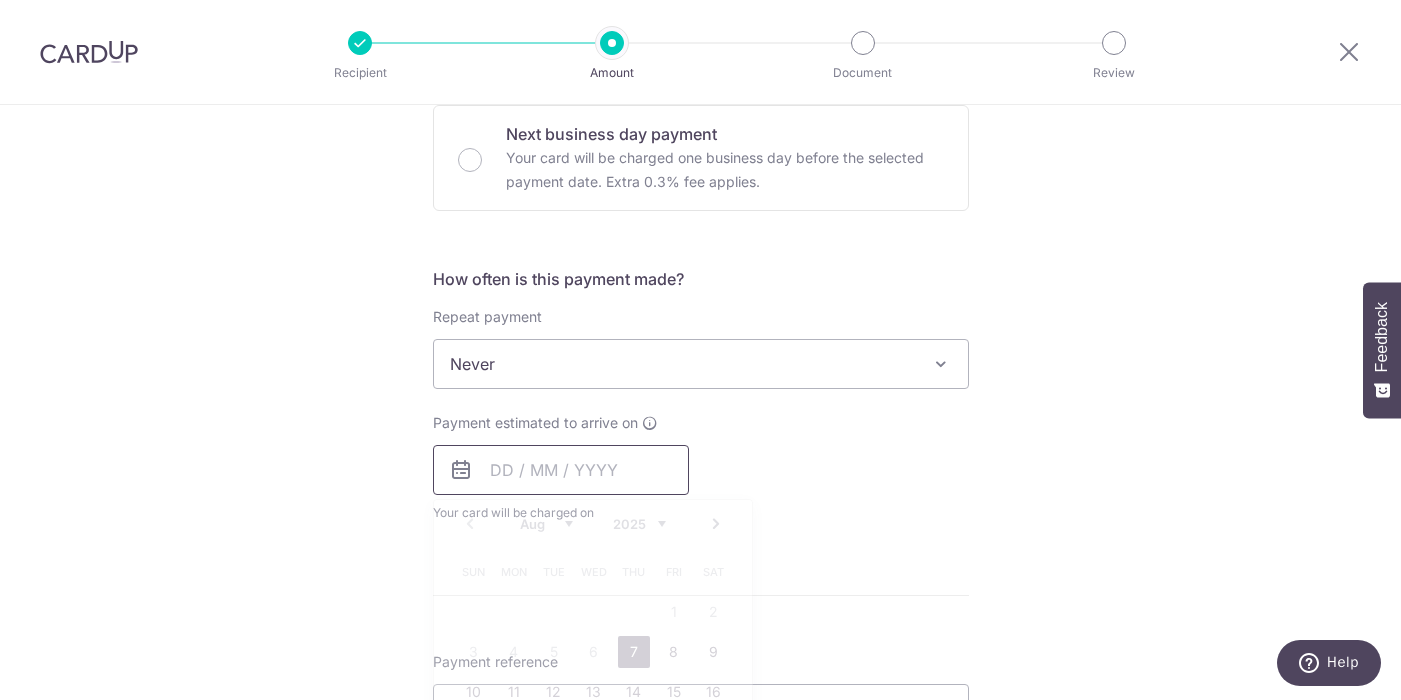 click at bounding box center (561, 470) 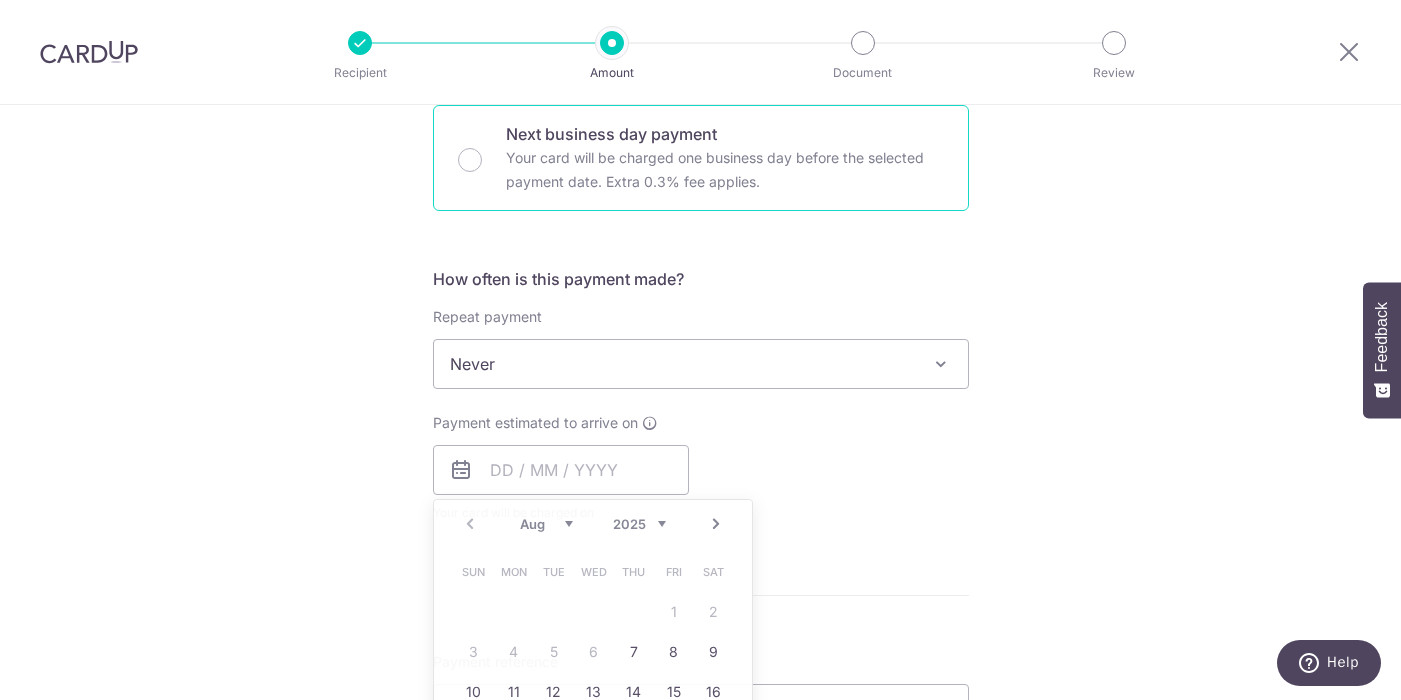click on "Next business day payment
Your card will be charged one business day before the selected payment date. Extra 0.3% fee applies." at bounding box center (701, 158) 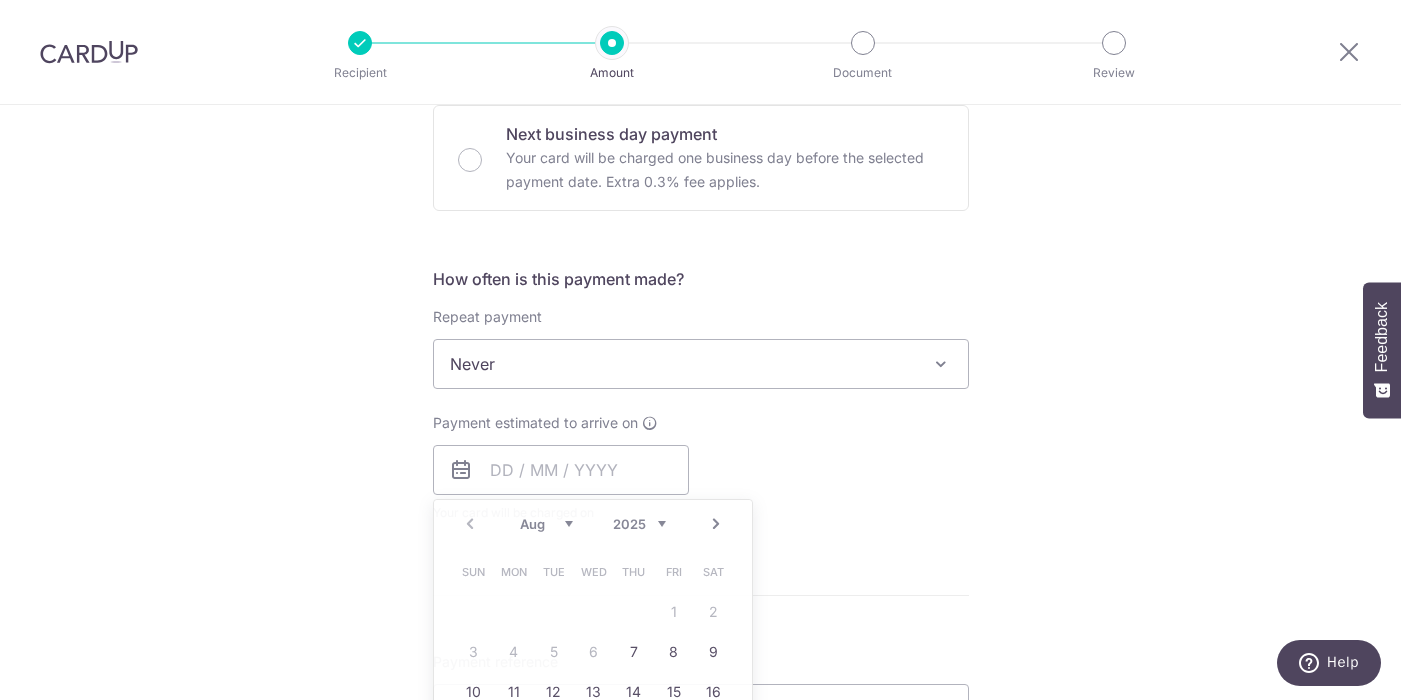 radio on "false" 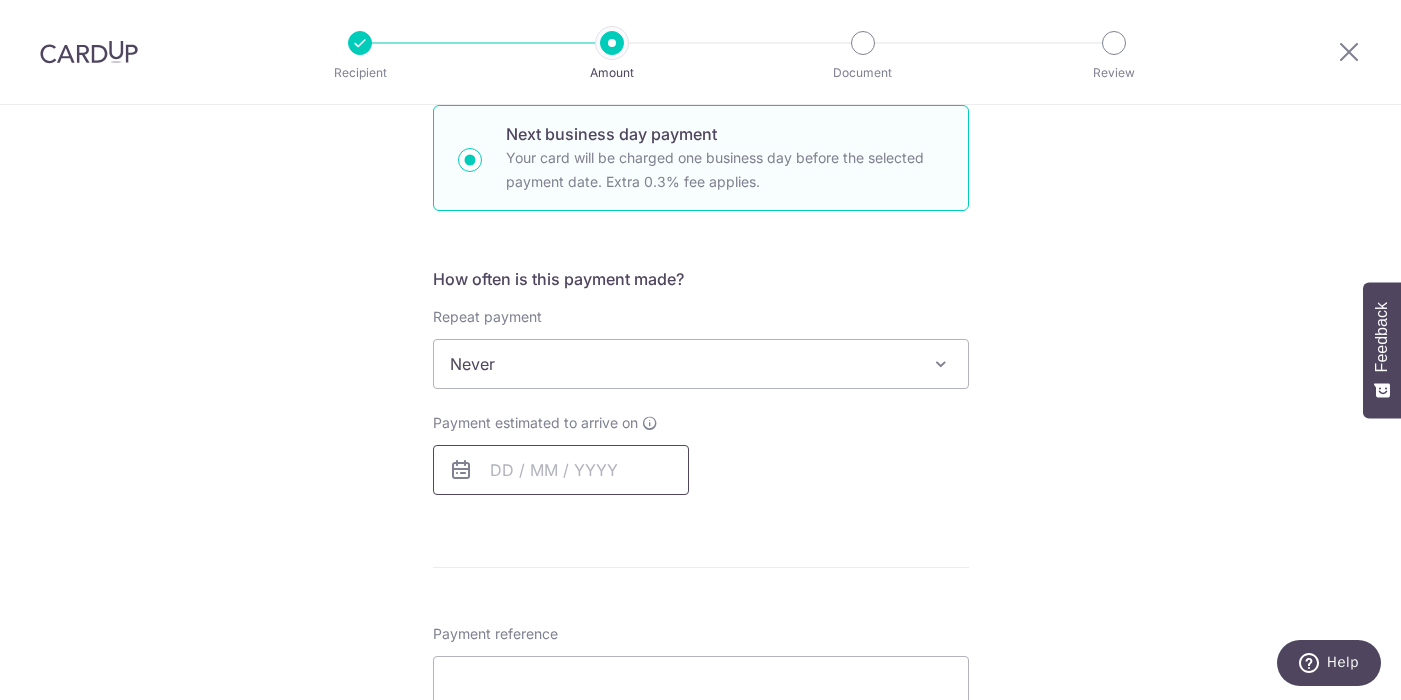 click at bounding box center [561, 470] 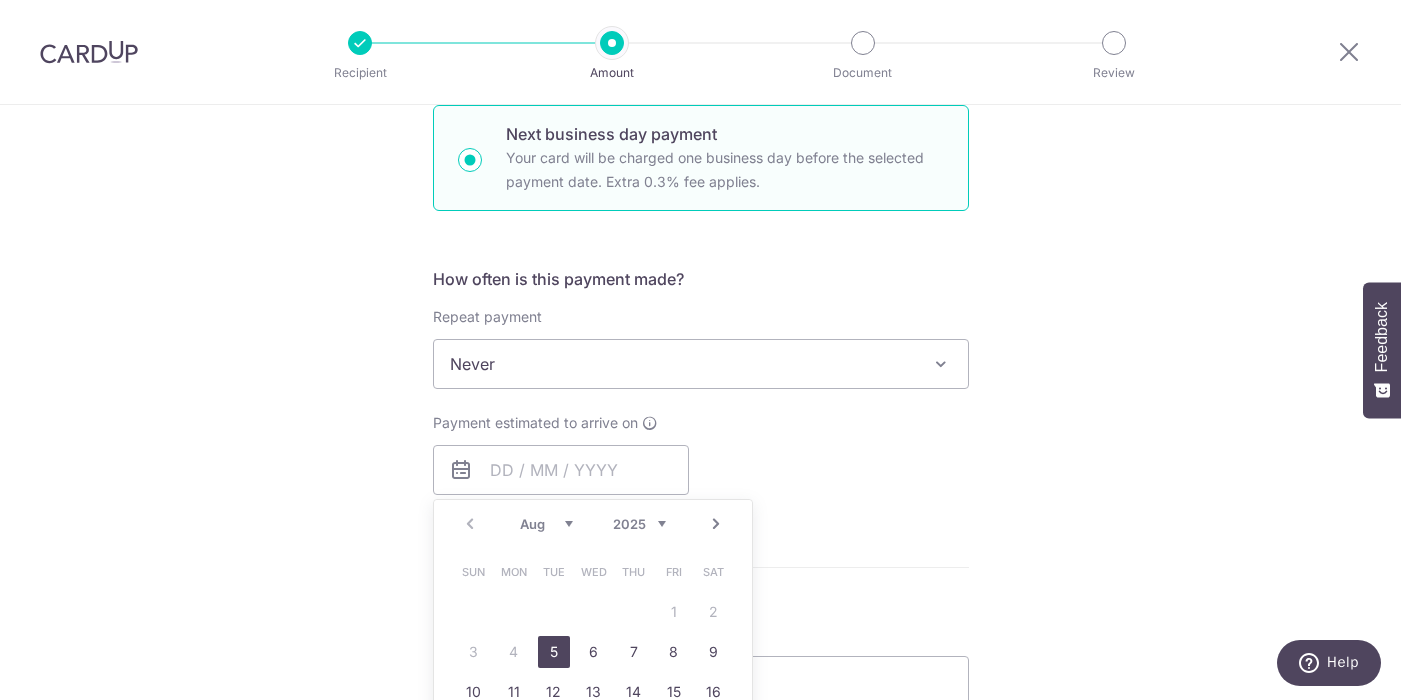 click on "5" at bounding box center [554, 652] 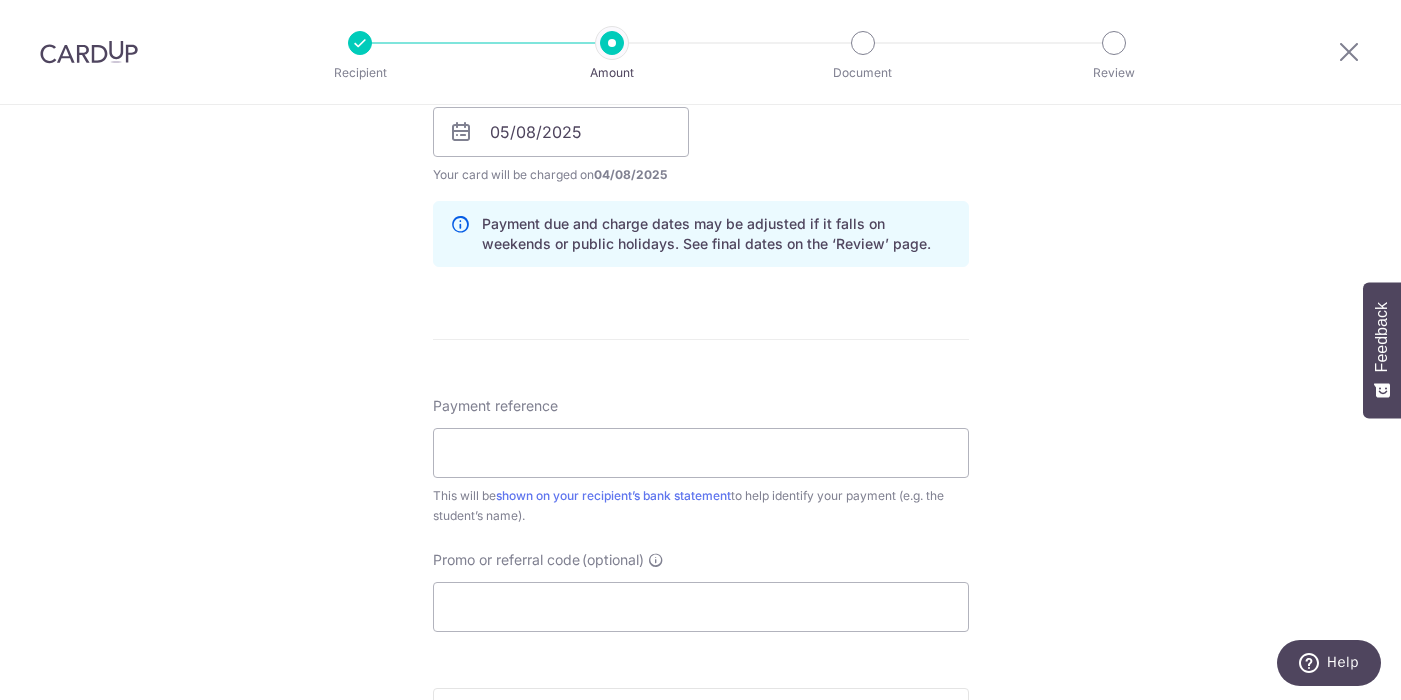 scroll, scrollTop: 1008, scrollLeft: 0, axis: vertical 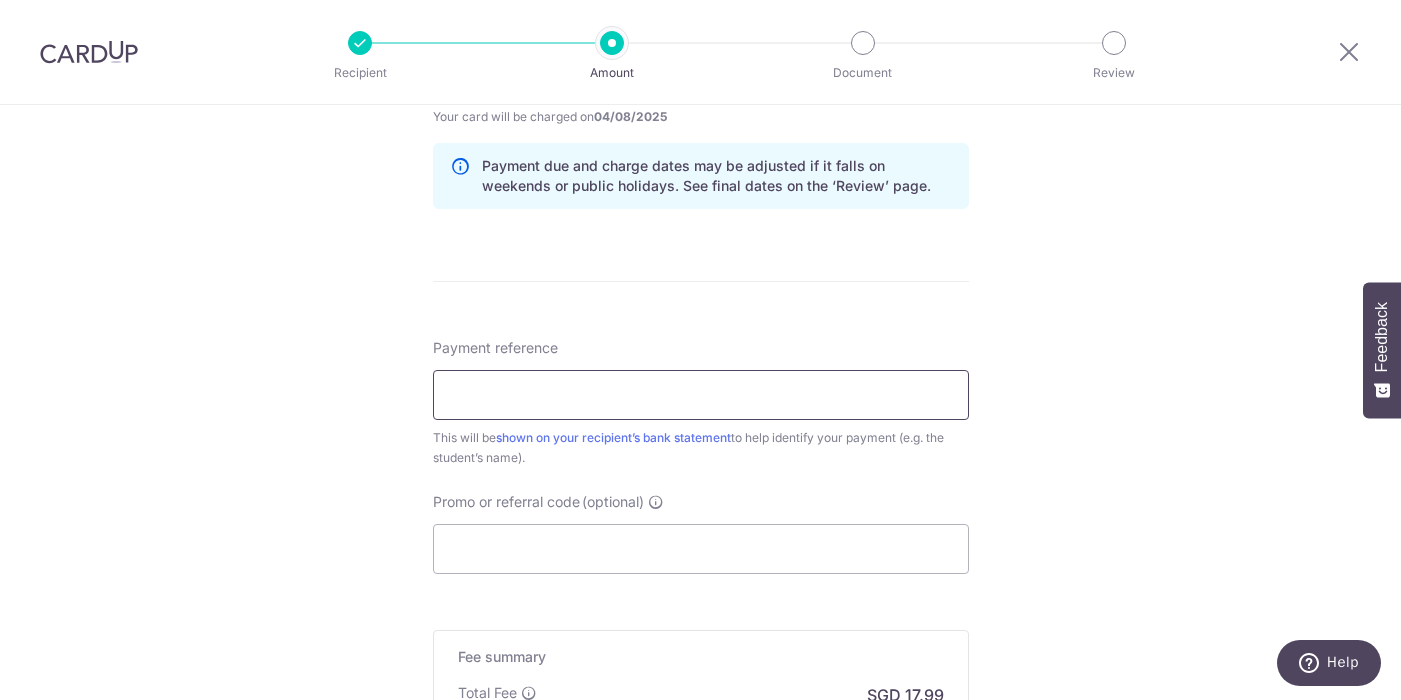 click on "Payment reference" at bounding box center (701, 395) 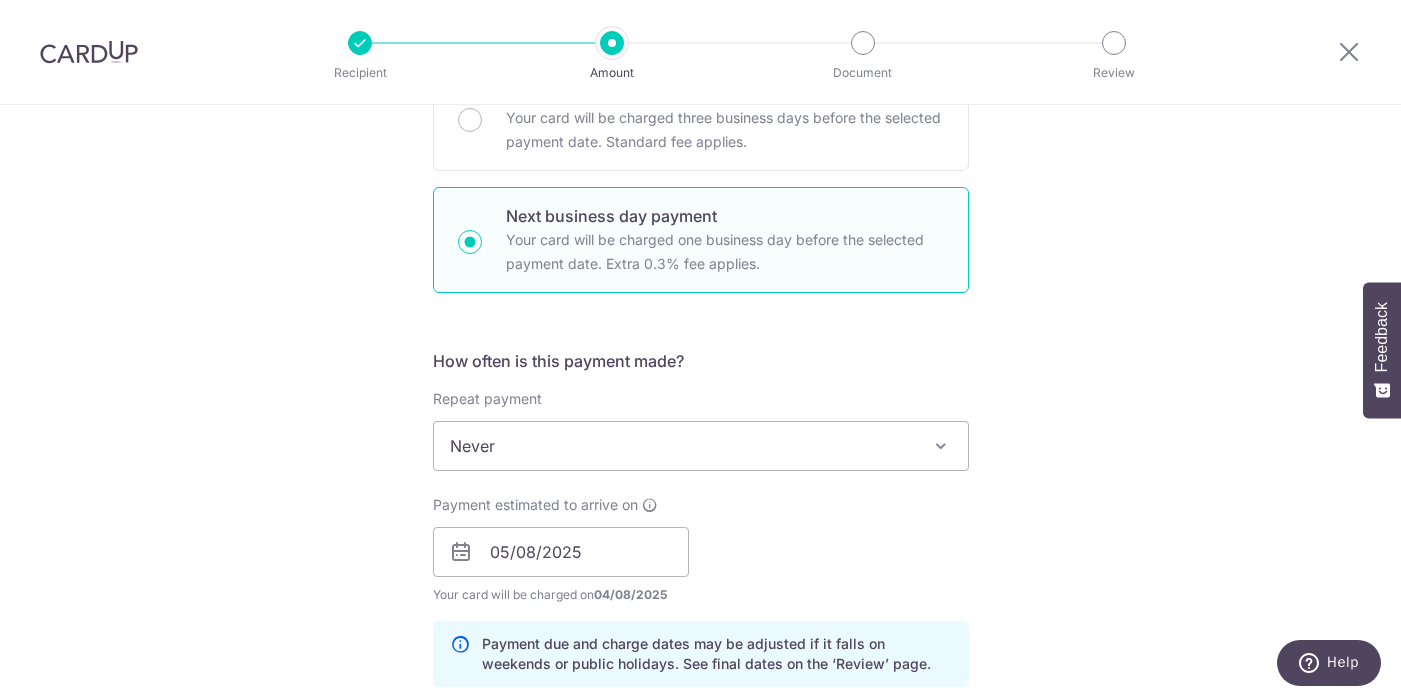 scroll, scrollTop: 528, scrollLeft: 0, axis: vertical 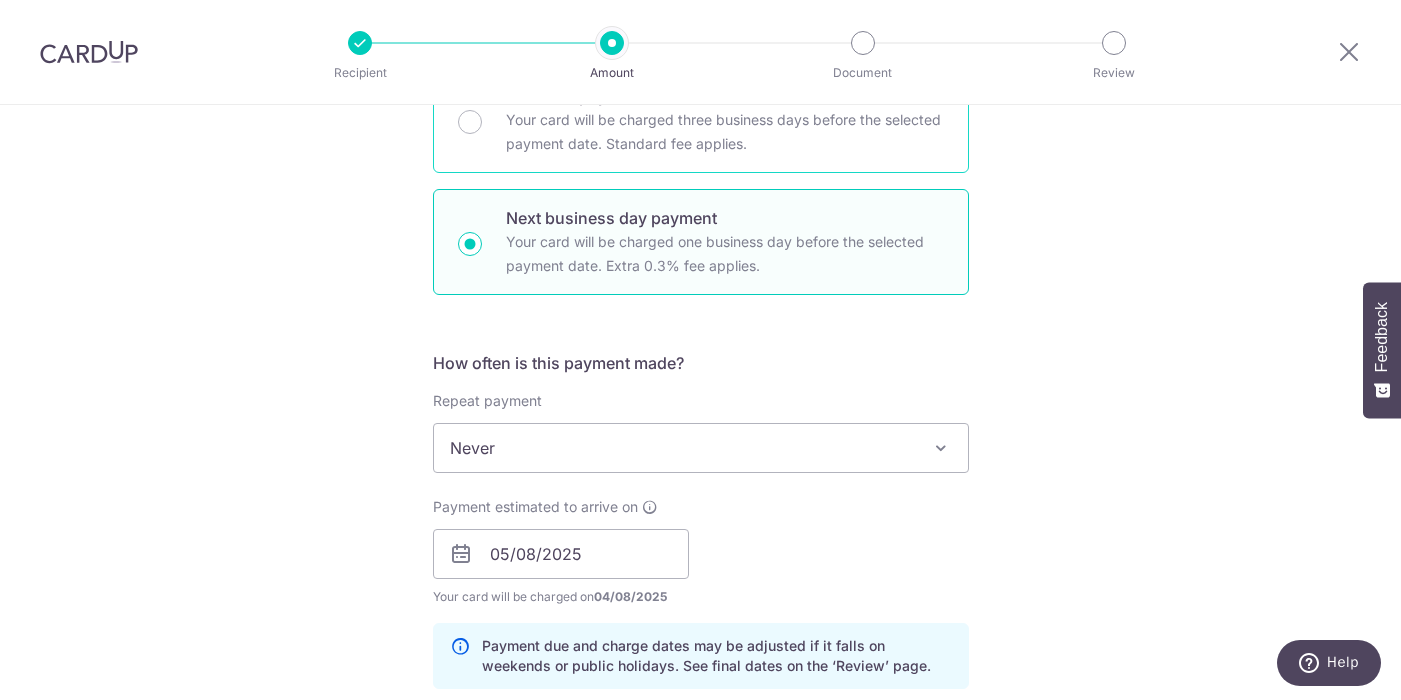 click on "Your card will be charged three business days before the selected payment date. Standard fee applies." at bounding box center [725, 132] 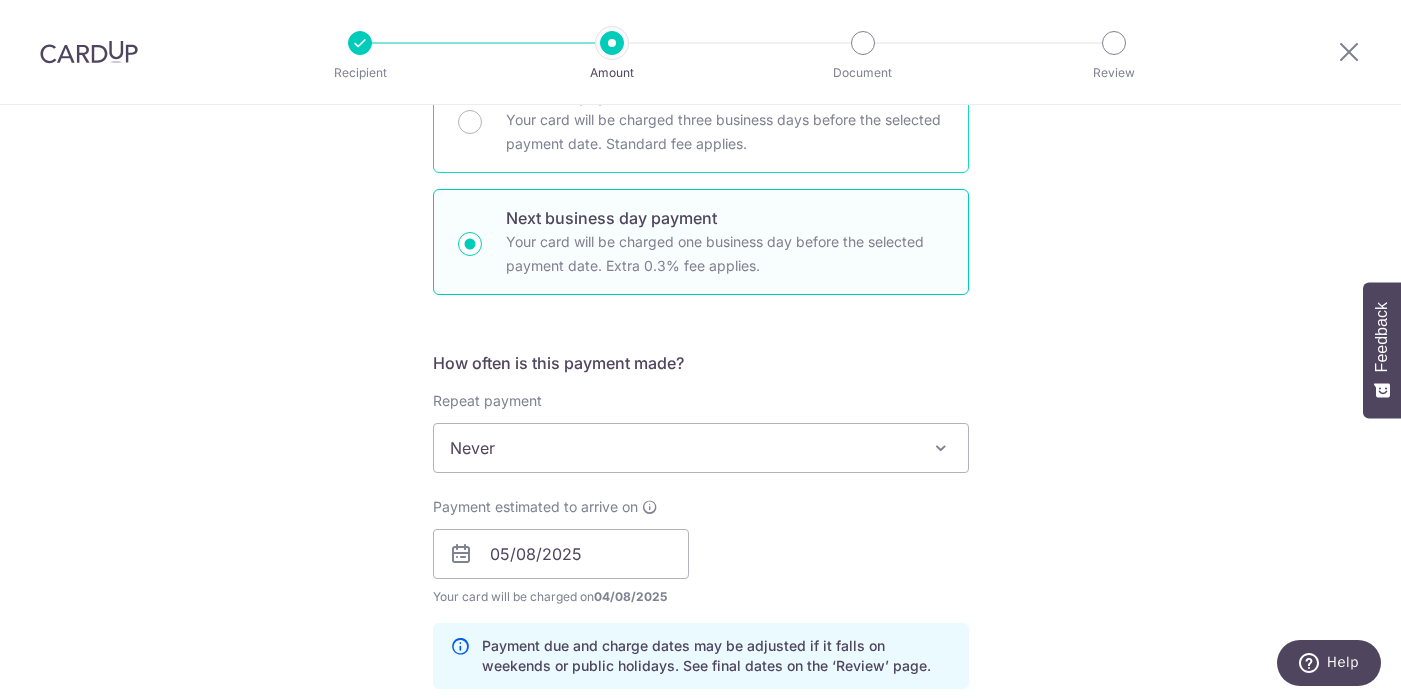 click on "Standard payment
Your card will be charged three business days before the selected payment date. Standard fee applies." at bounding box center (470, 122) 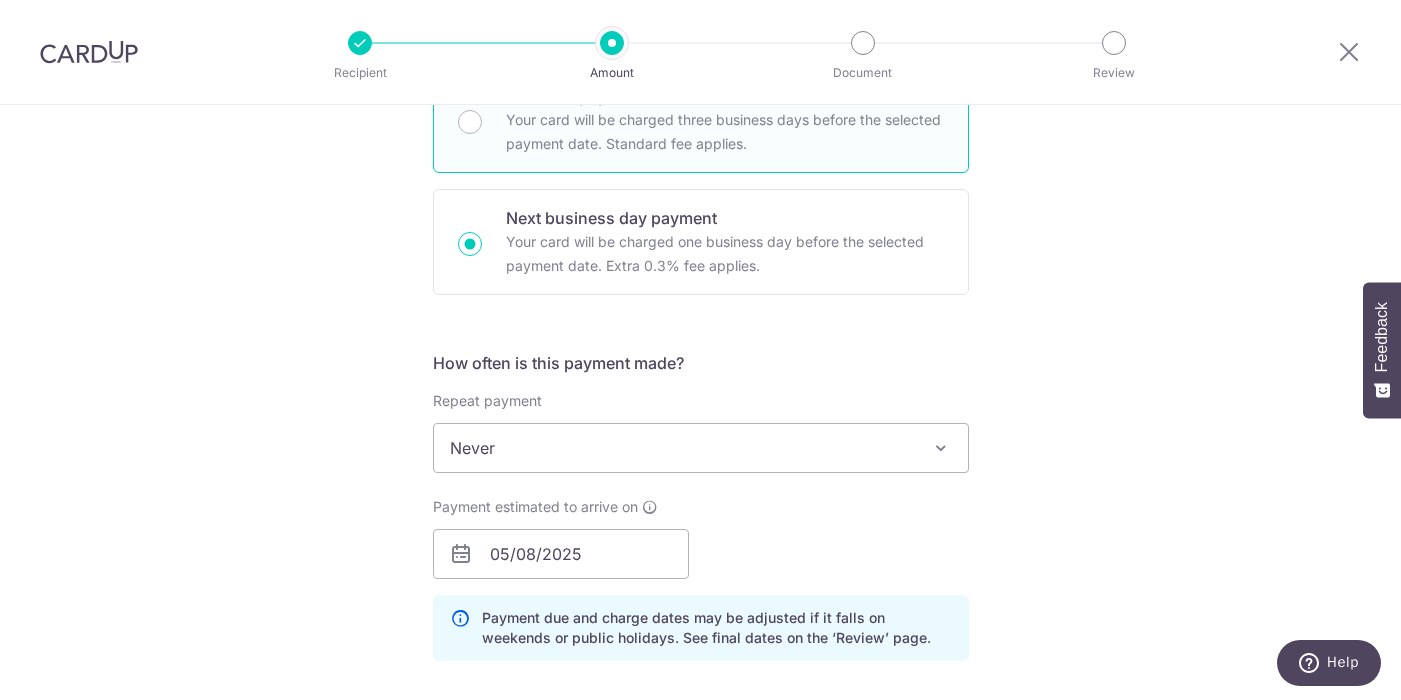 radio on "true" 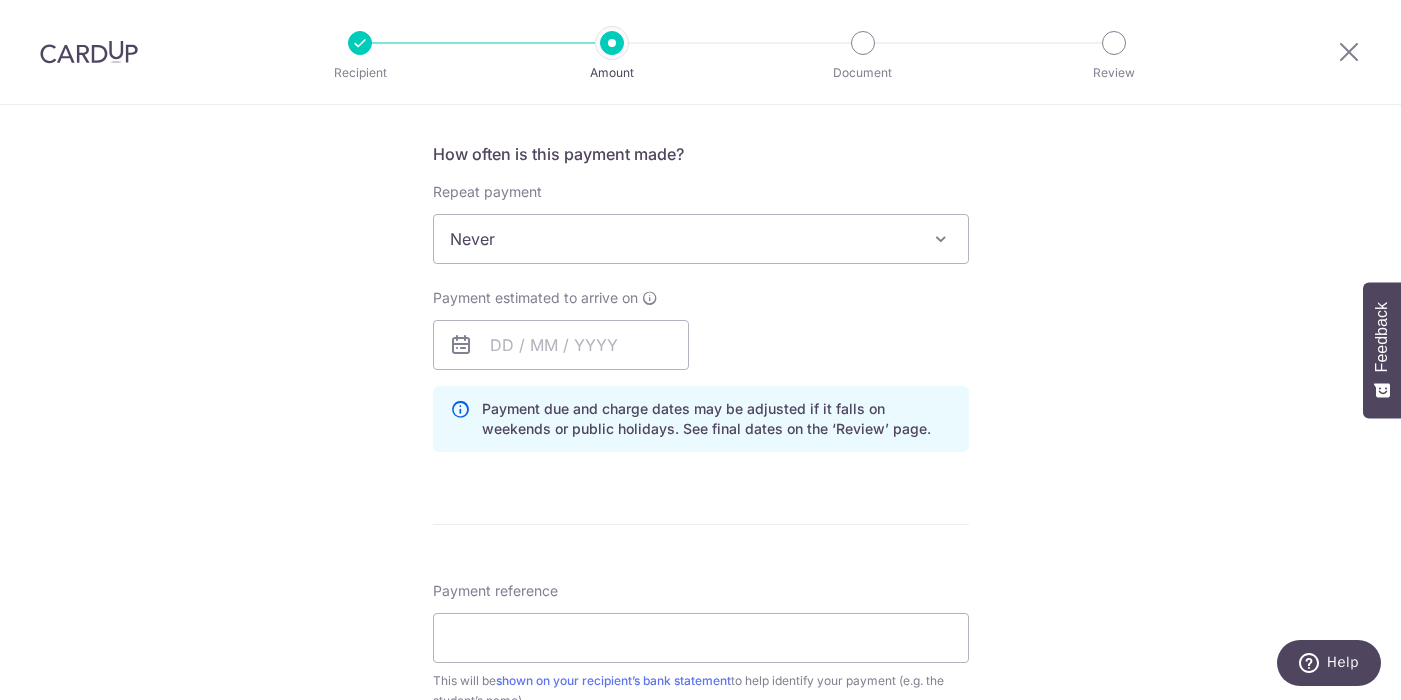 scroll, scrollTop: 750, scrollLeft: 0, axis: vertical 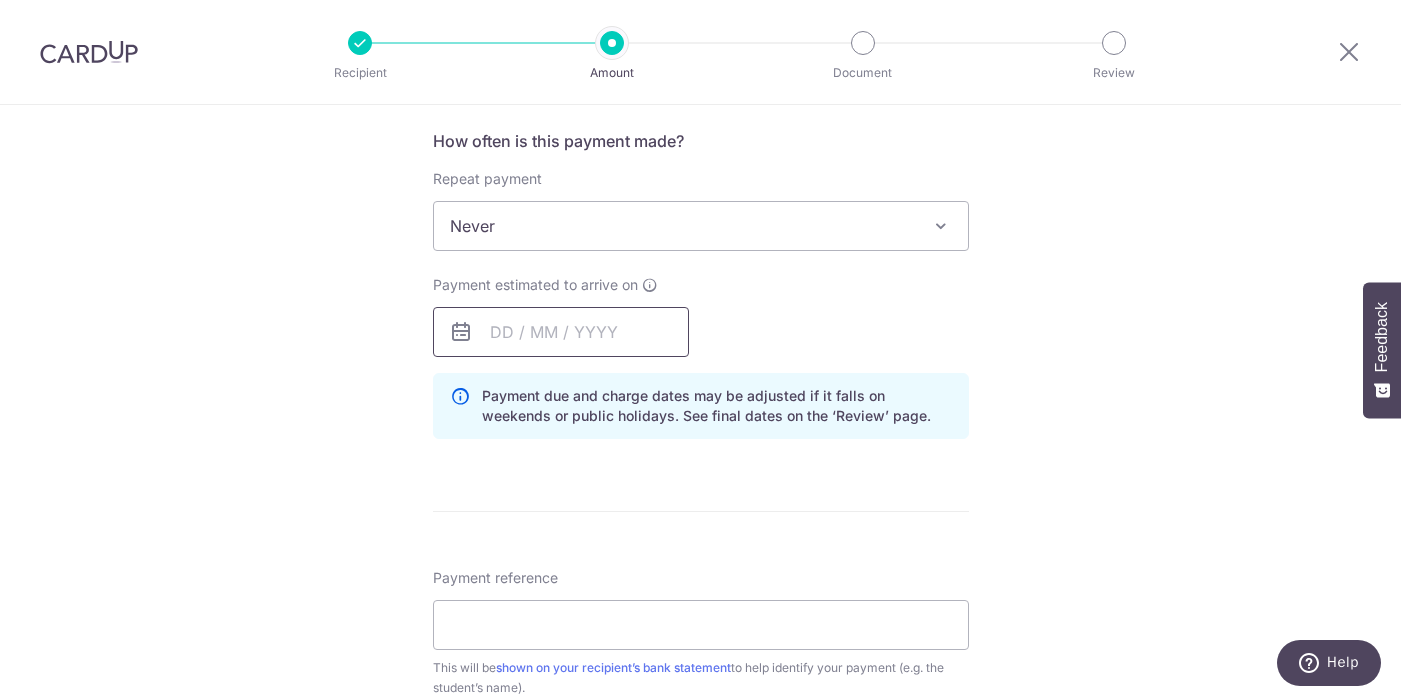 click at bounding box center (561, 332) 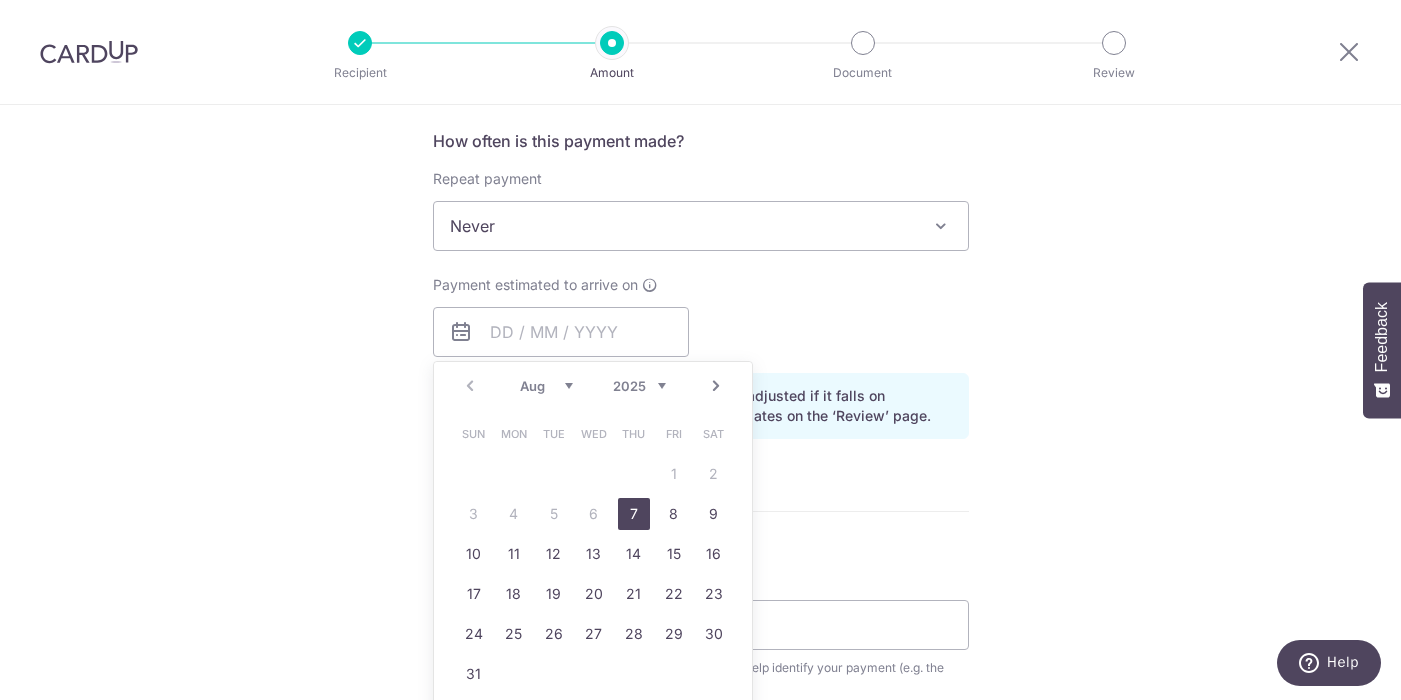 click on "7" at bounding box center [634, 514] 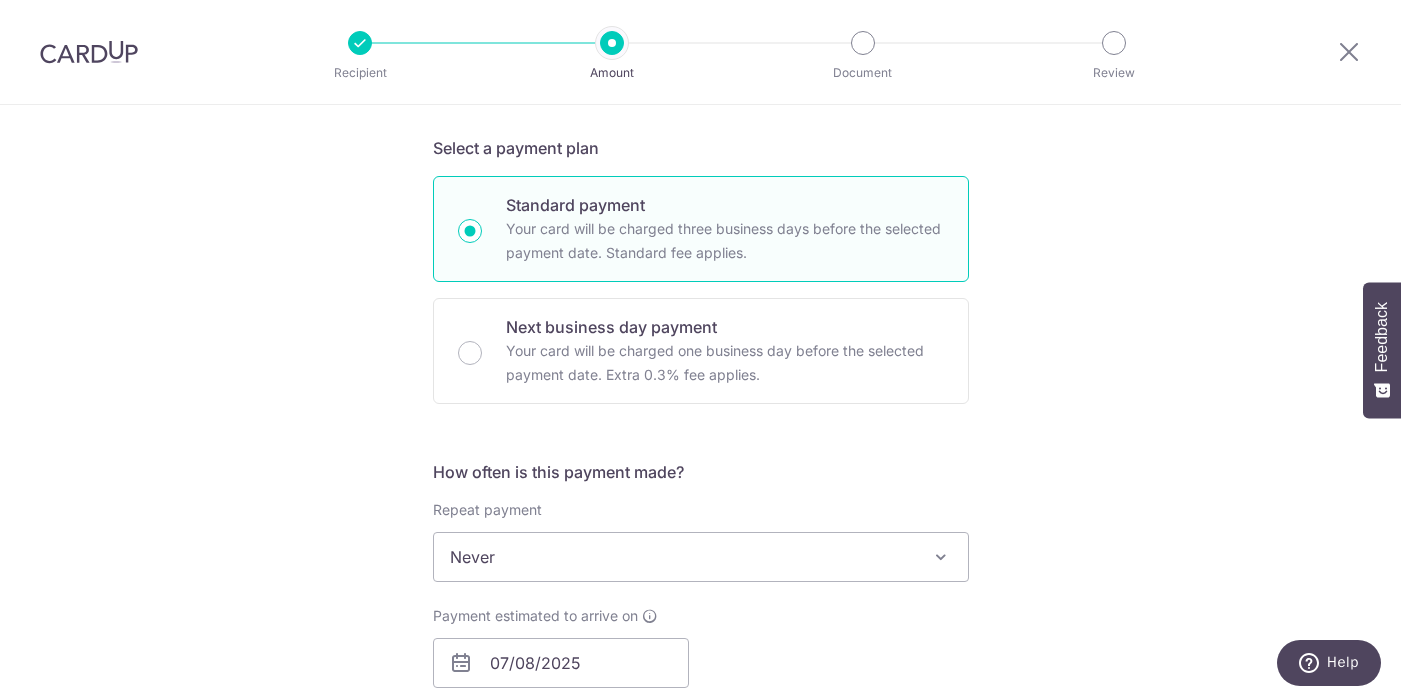 scroll, scrollTop: 420, scrollLeft: 0, axis: vertical 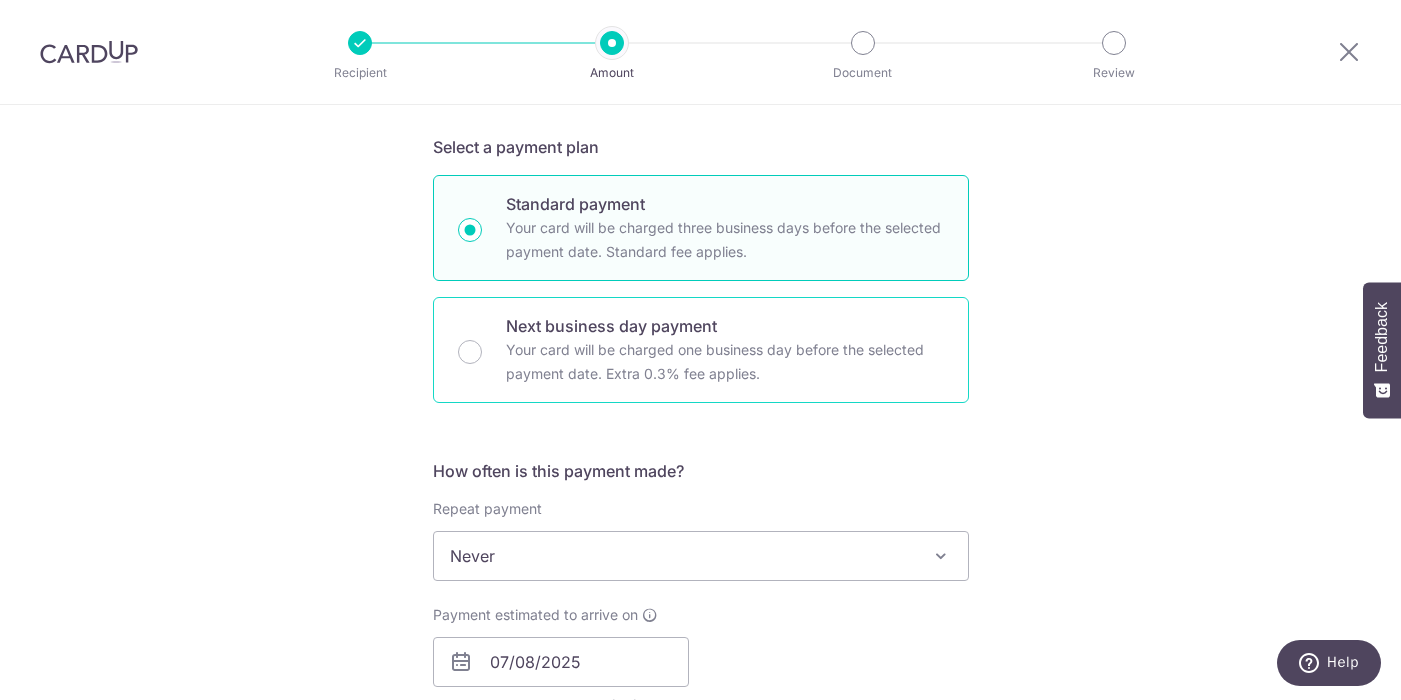 click on "Your card will be charged one business day before the selected payment date. Extra 0.3% fee applies." at bounding box center (725, 362) 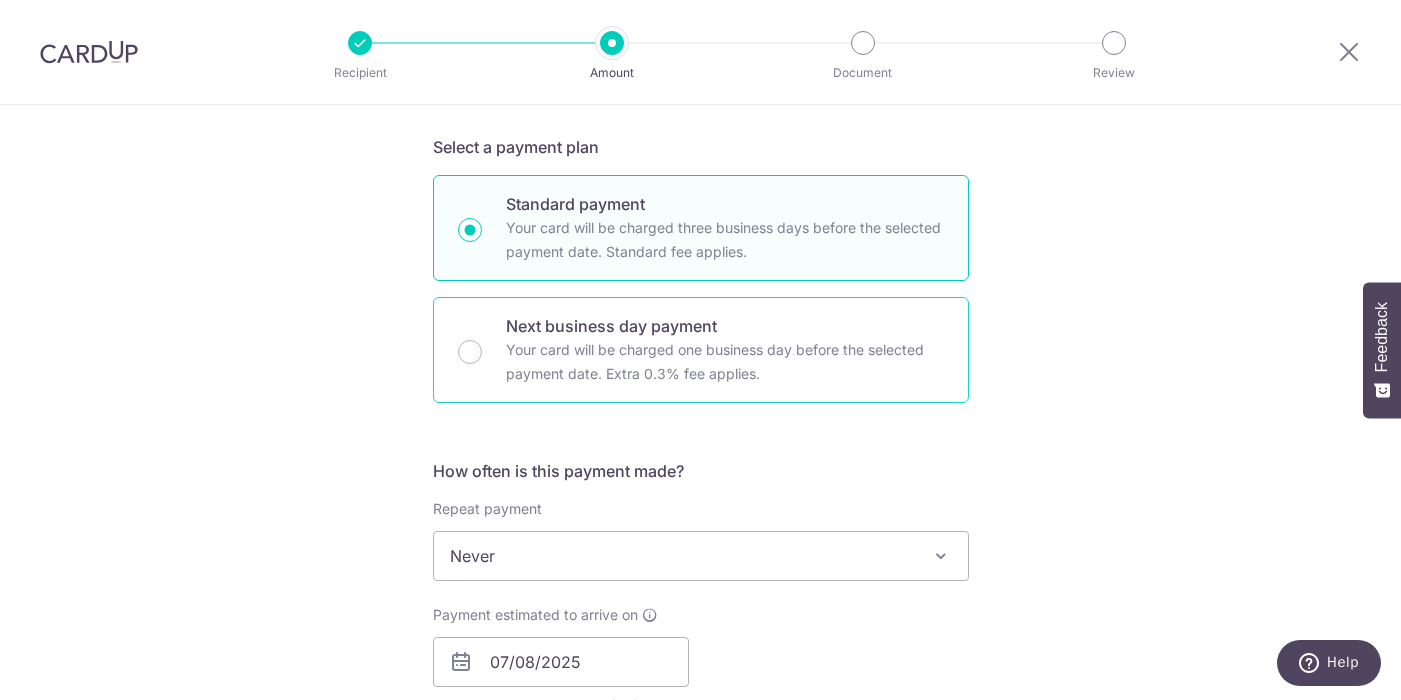 click on "Next business day payment
Your card will be charged one business day before the selected payment date. Extra 0.3% fee applies." at bounding box center (470, 352) 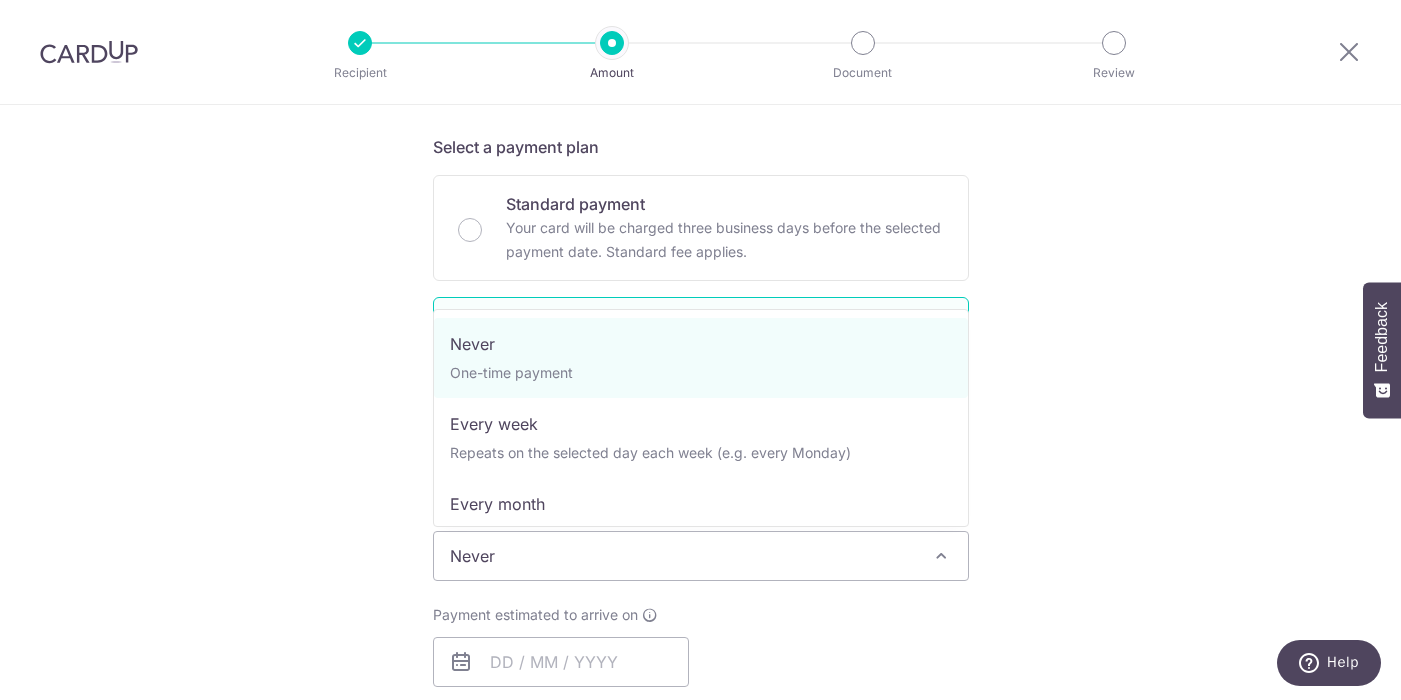 click on "Never" at bounding box center [701, 556] 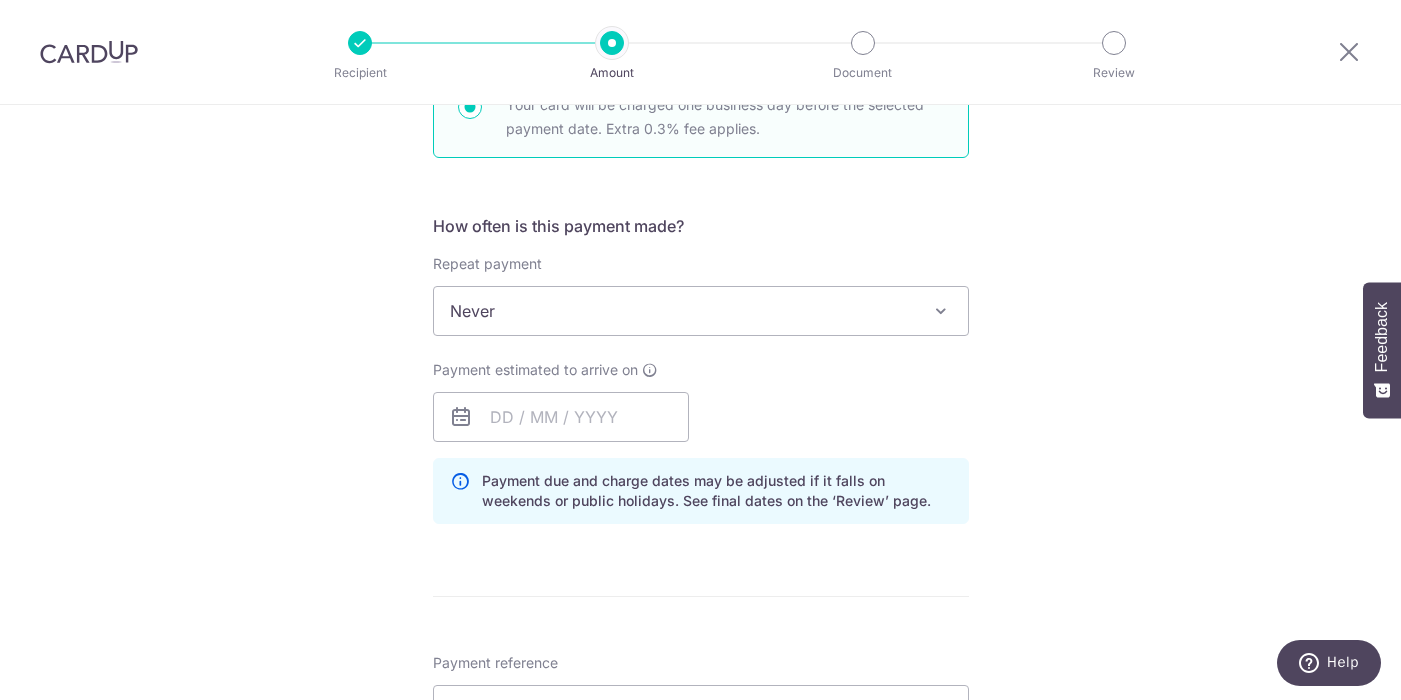 scroll, scrollTop: 685, scrollLeft: 0, axis: vertical 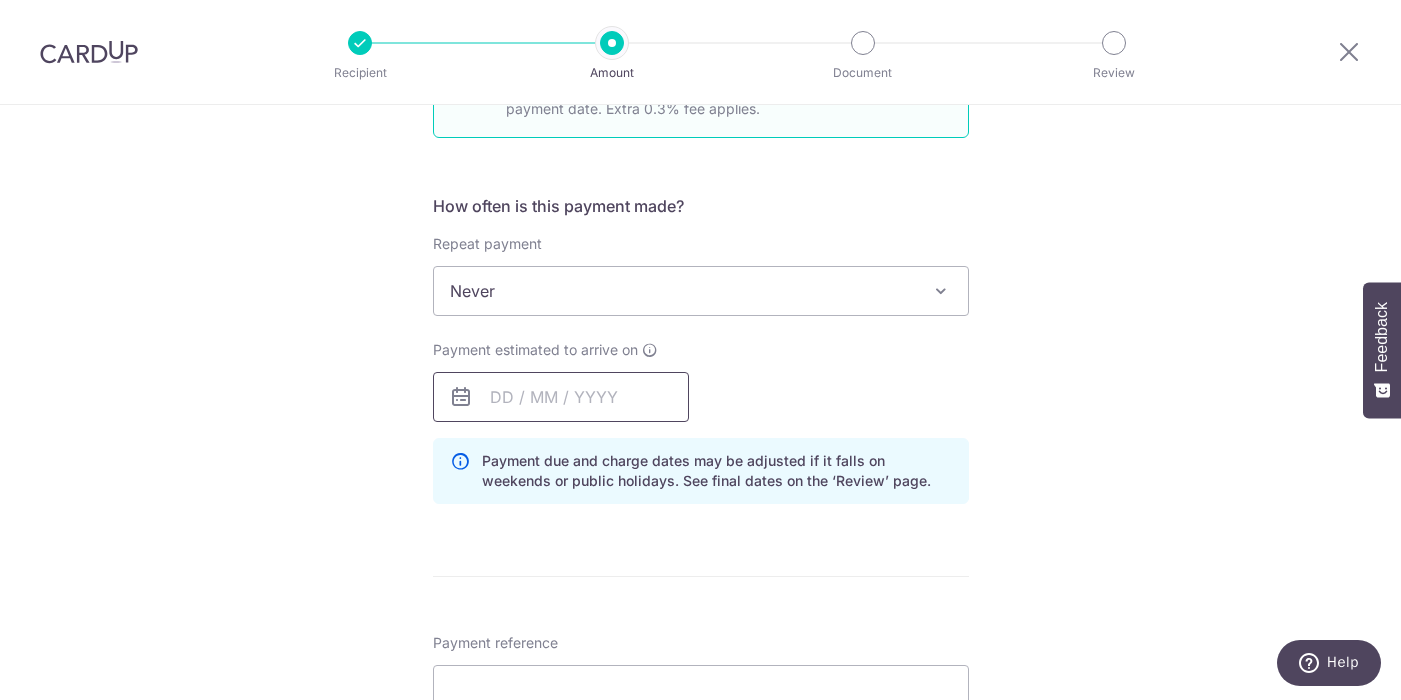 click at bounding box center [561, 397] 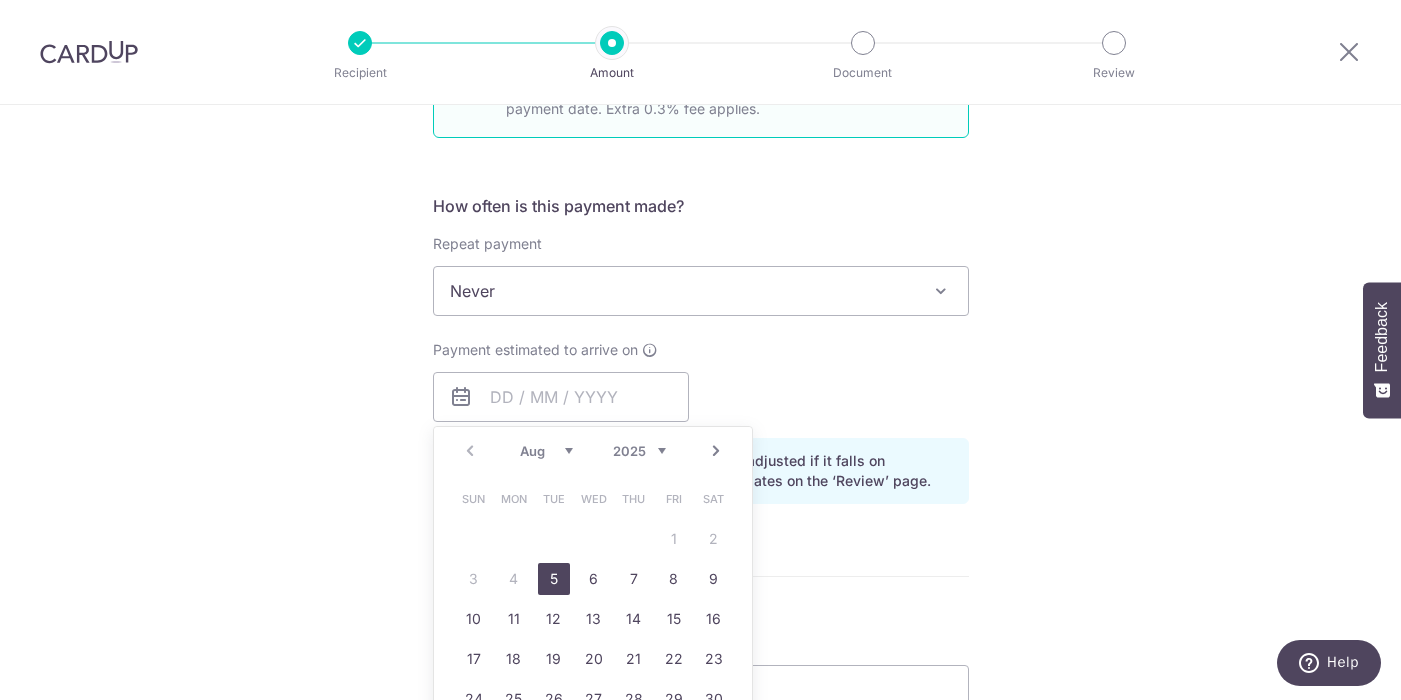 click on "5" at bounding box center [554, 579] 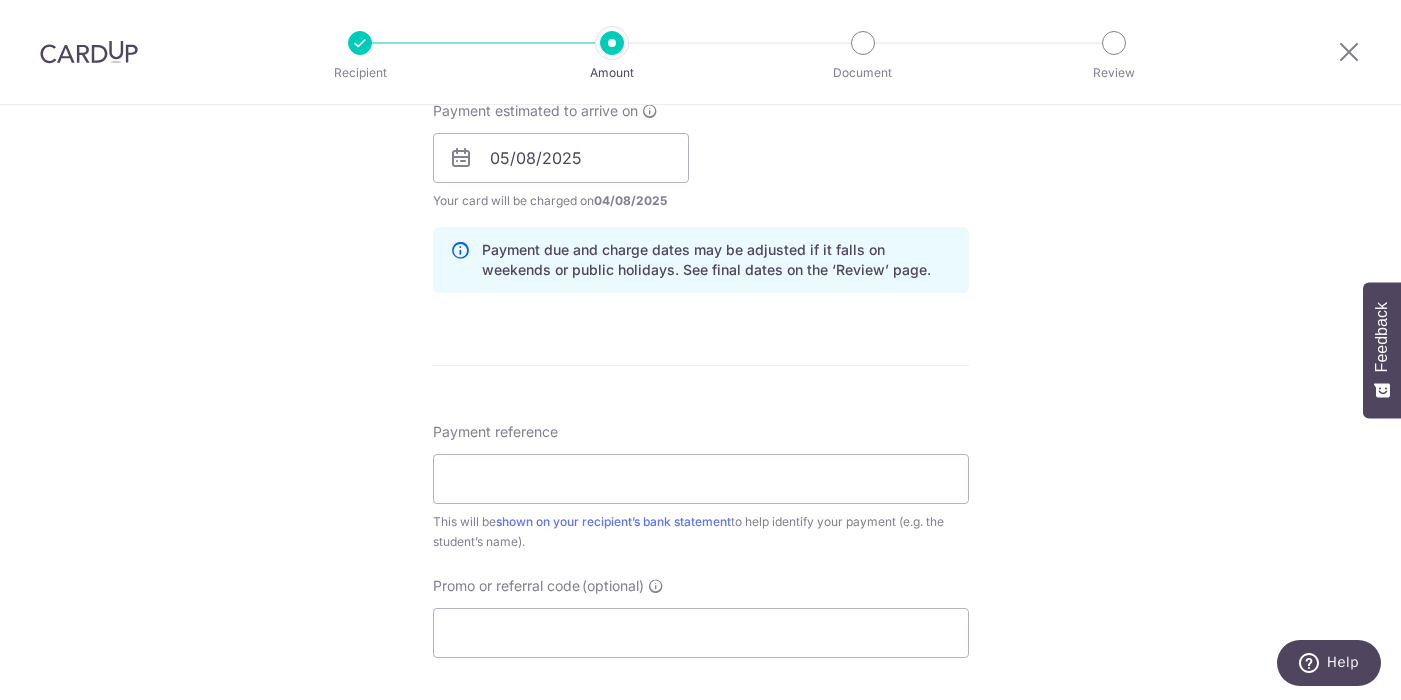 scroll, scrollTop: 946, scrollLeft: 0, axis: vertical 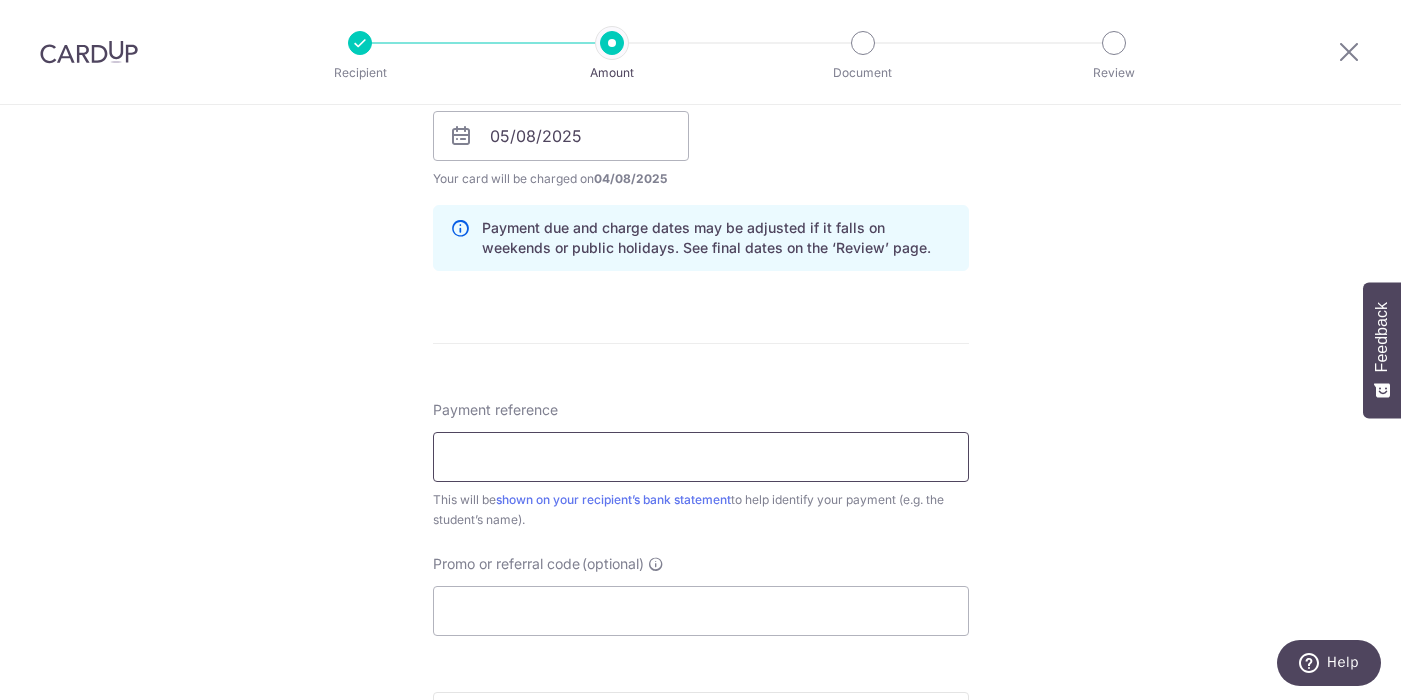 click on "Payment reference" at bounding box center (701, 457) 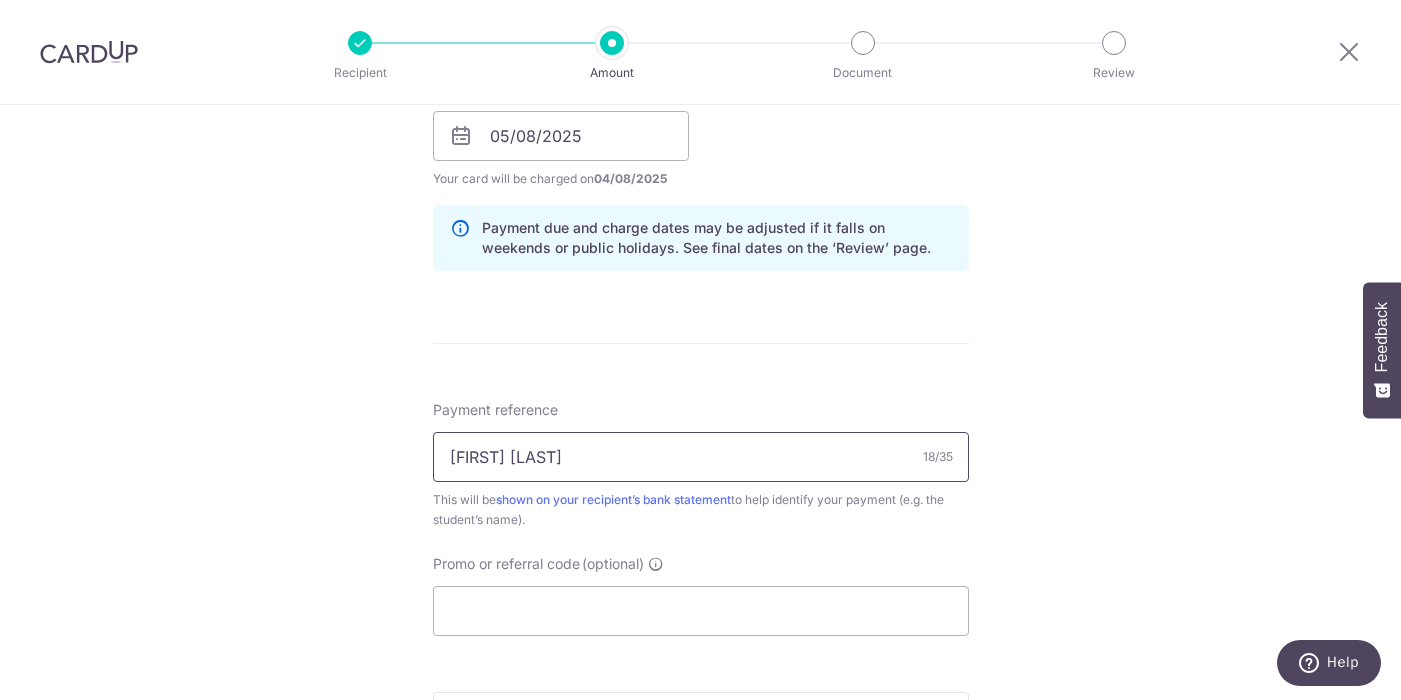 click on "Victoria Hyjin Han" at bounding box center (701, 457) 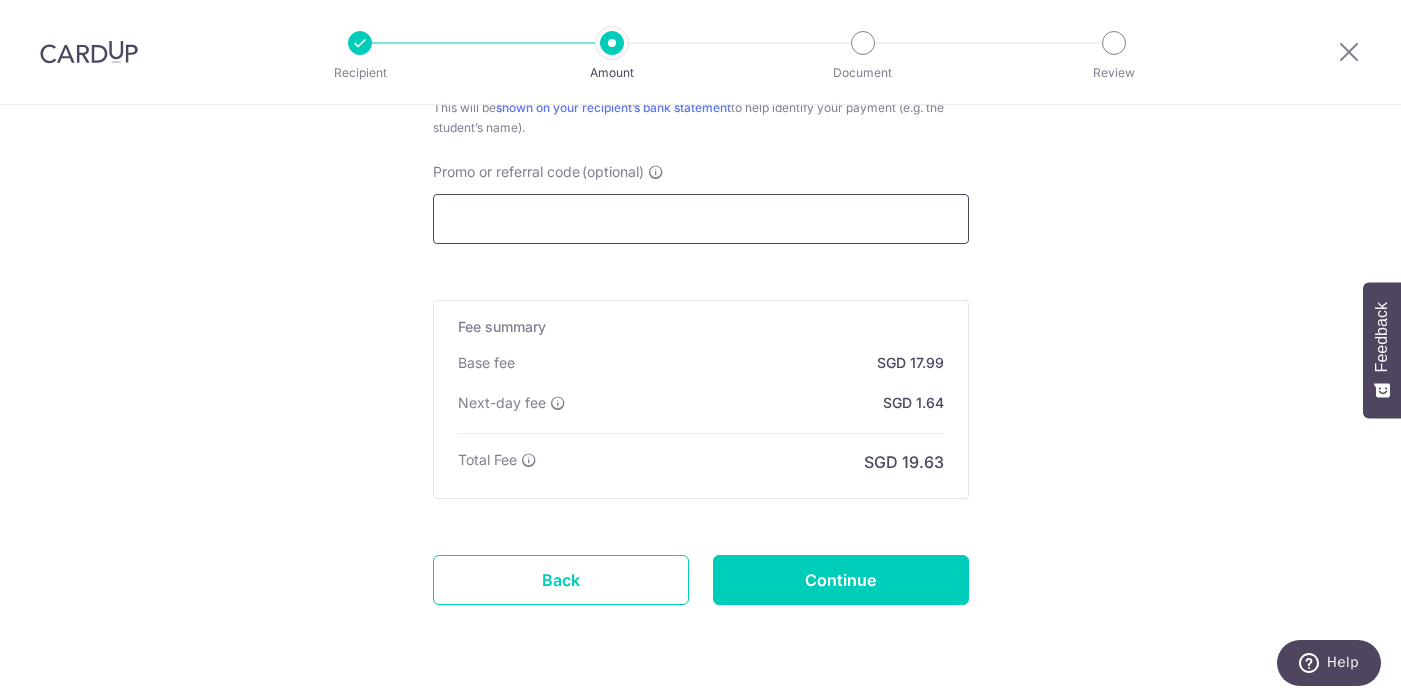 scroll, scrollTop: 1344, scrollLeft: 0, axis: vertical 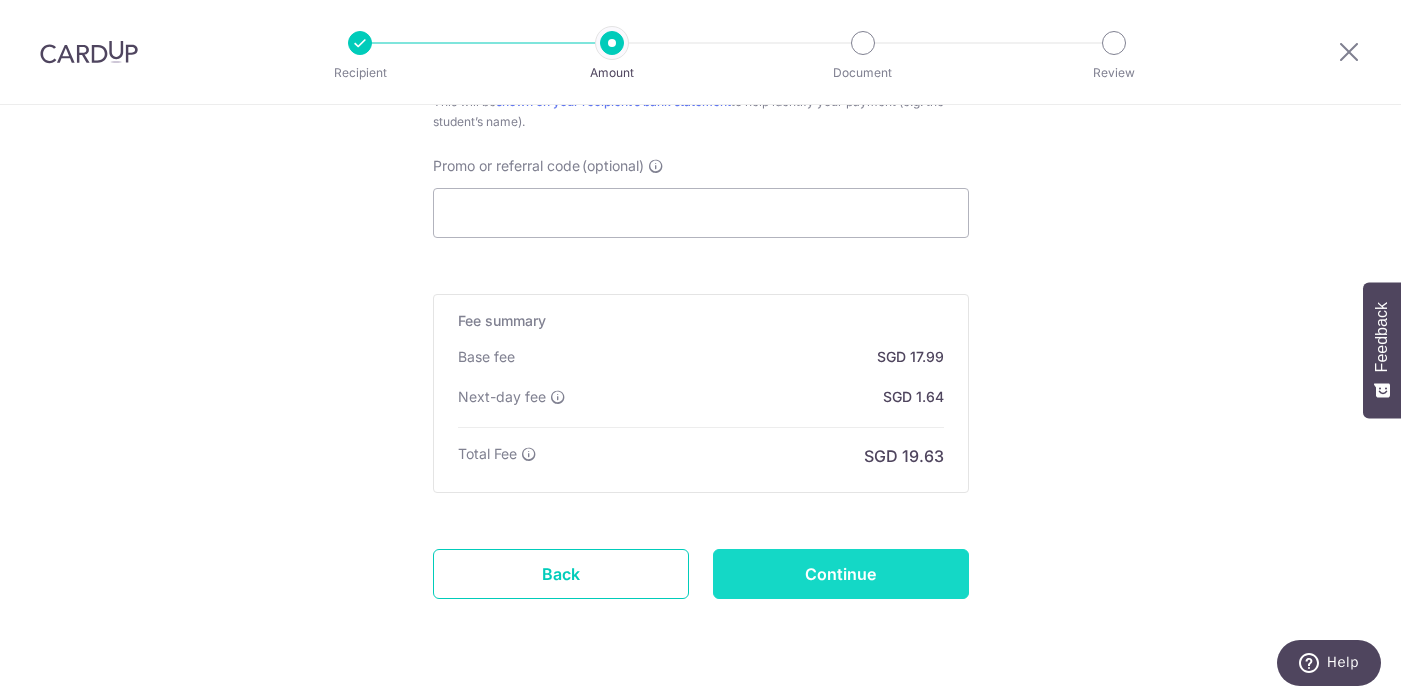 type on "Superland 100am" 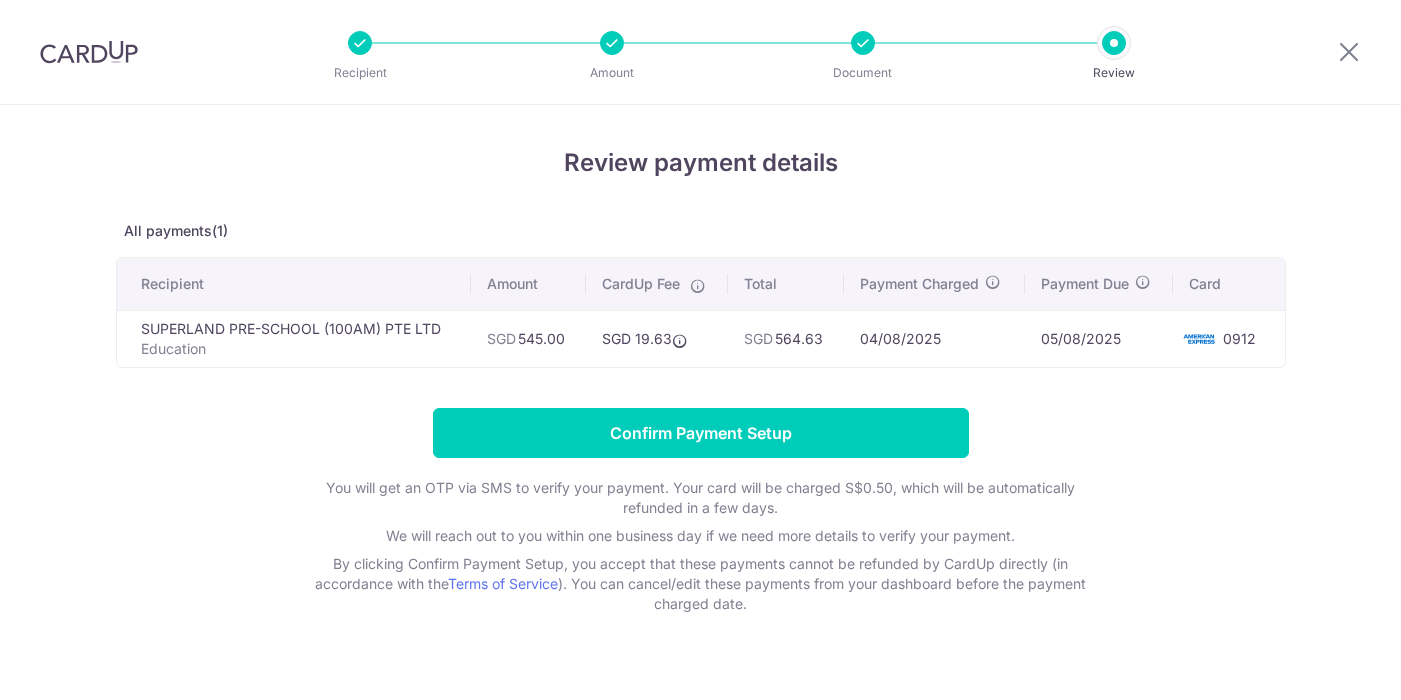 scroll, scrollTop: 0, scrollLeft: 0, axis: both 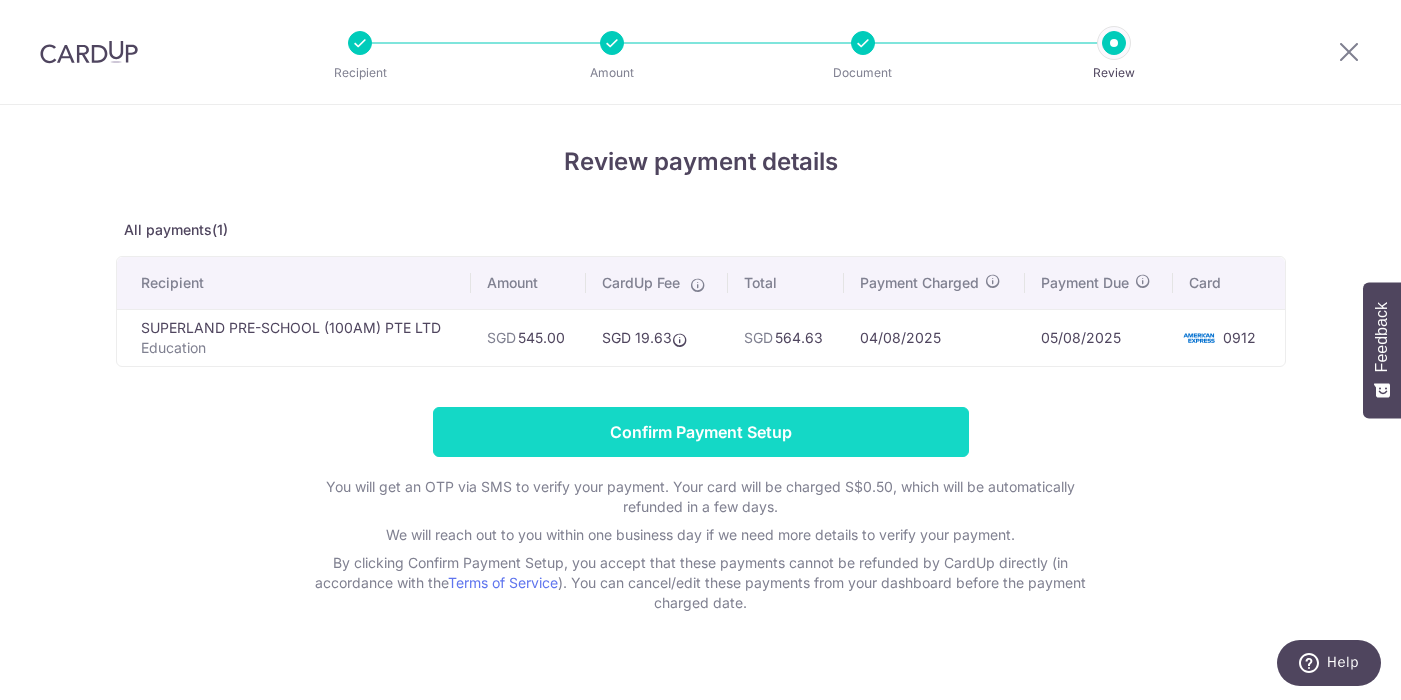 click on "Confirm Payment Setup" at bounding box center [701, 432] 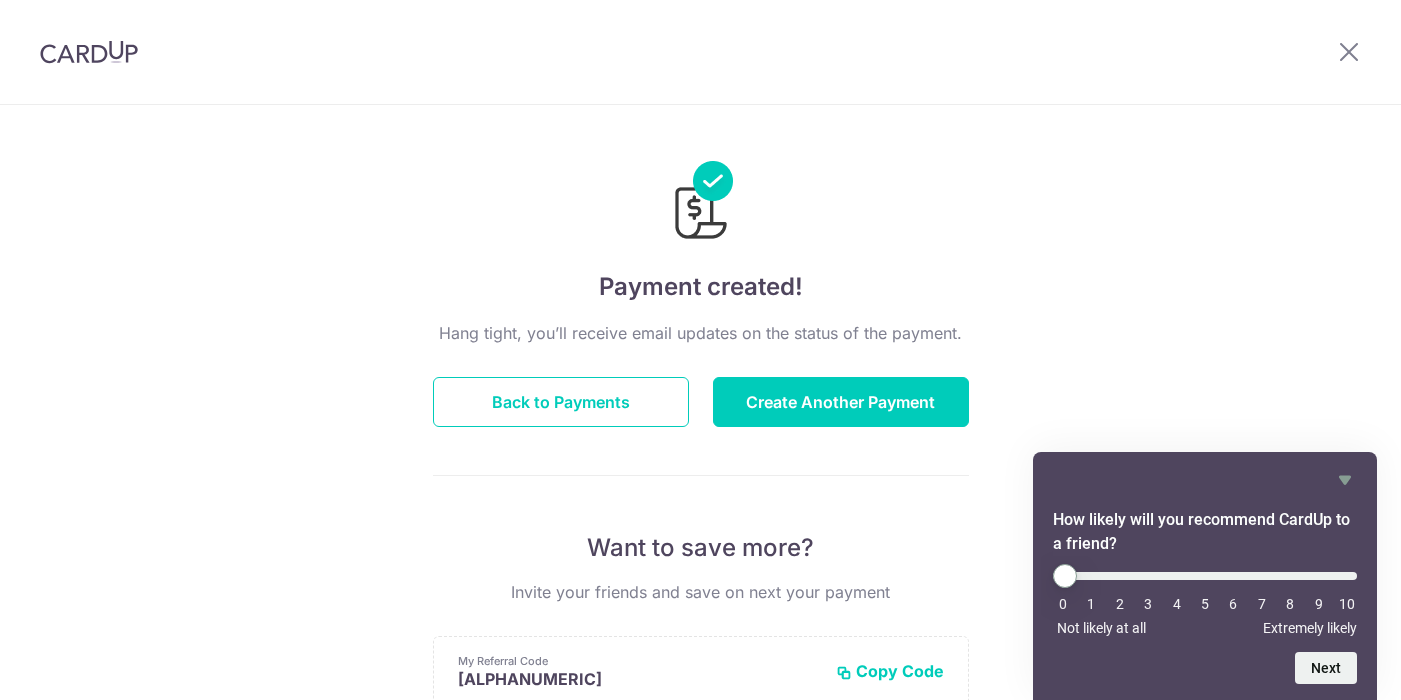 scroll, scrollTop: 0, scrollLeft: 0, axis: both 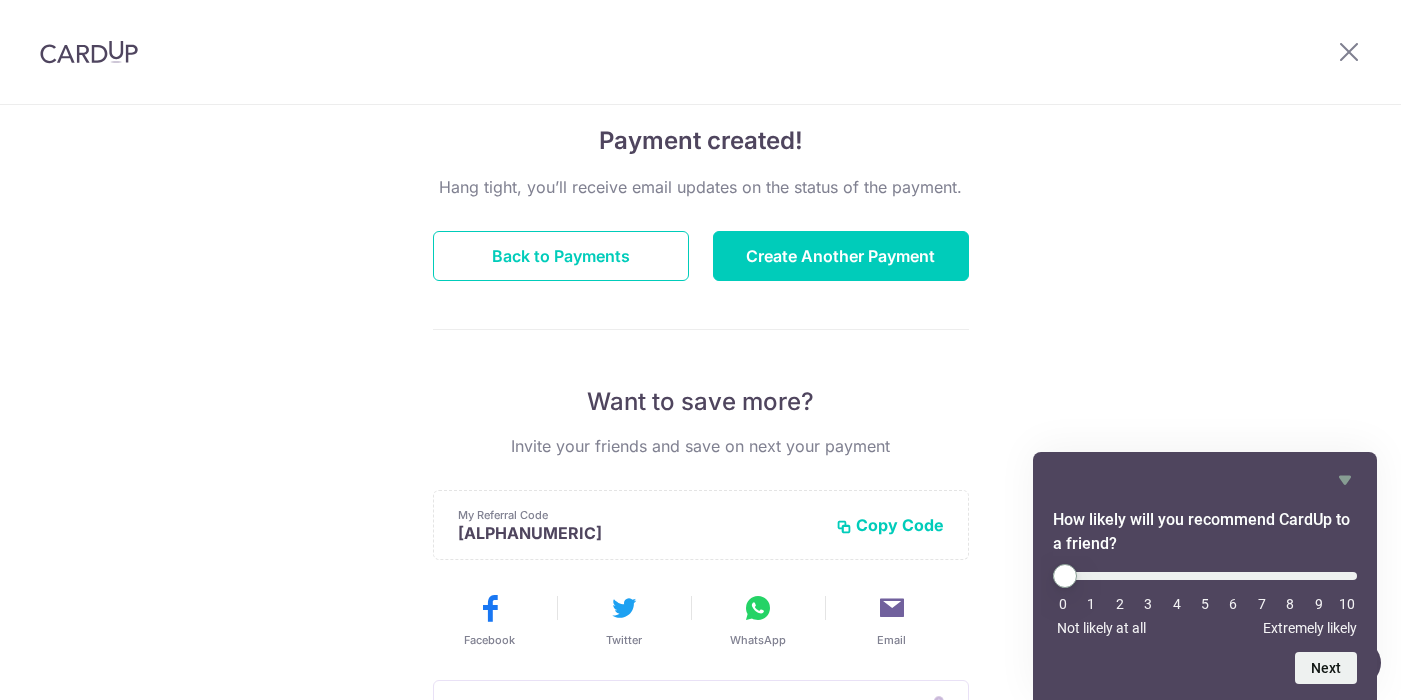 click on "My Referral Code
JOHNJEHEEH634
Copy Code
Copied" at bounding box center [701, 525] 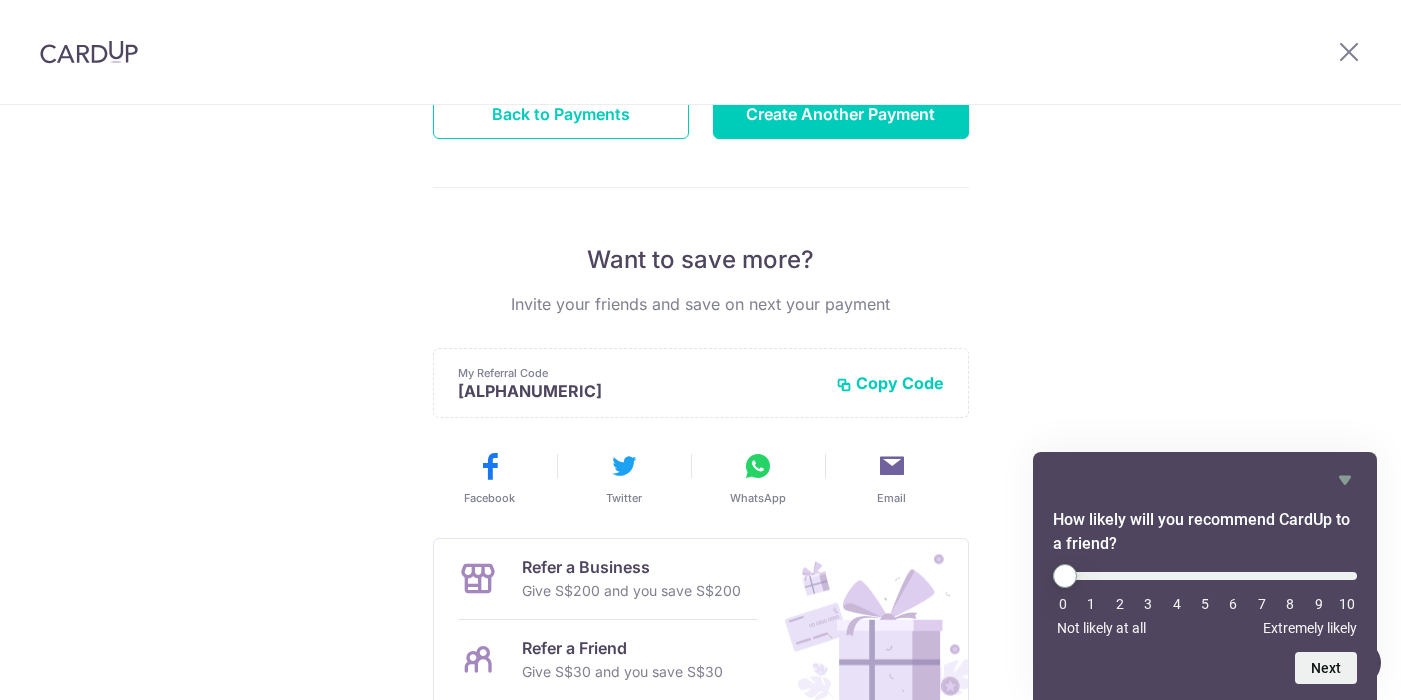 scroll, scrollTop: 473, scrollLeft: 0, axis: vertical 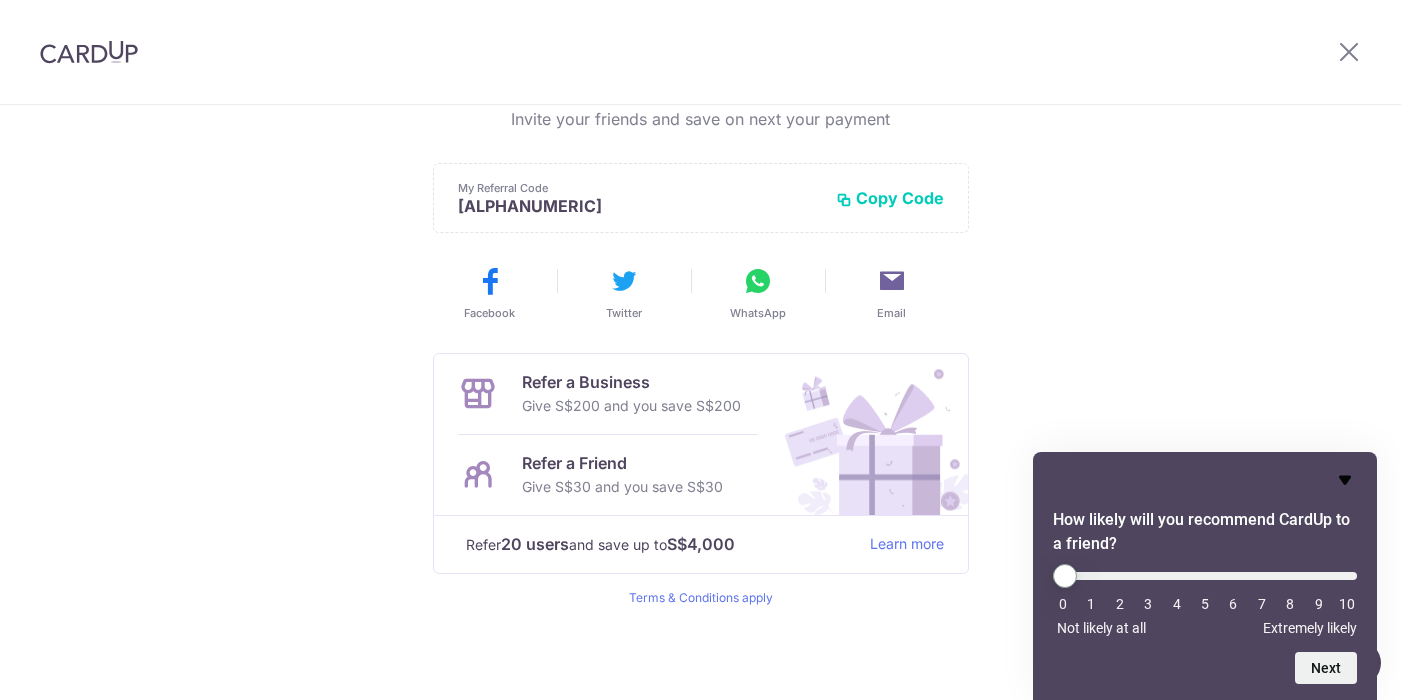 click 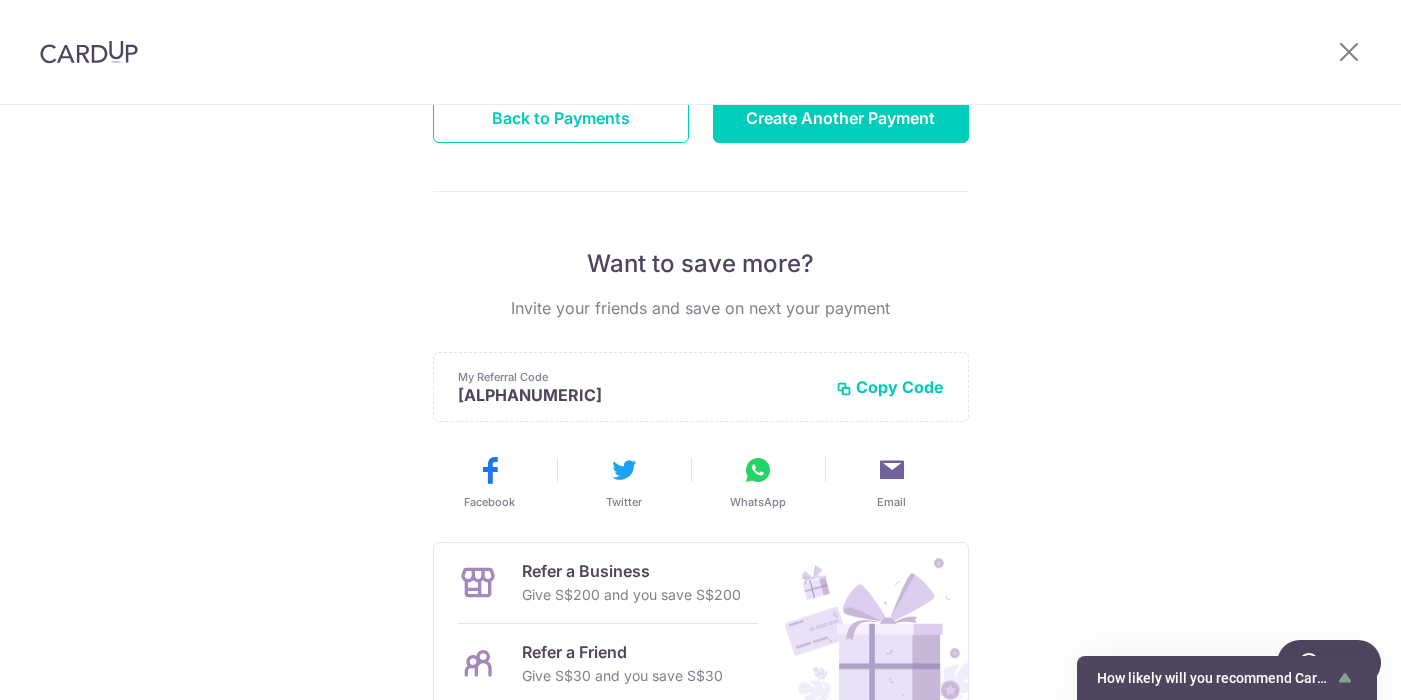 scroll, scrollTop: 250, scrollLeft: 0, axis: vertical 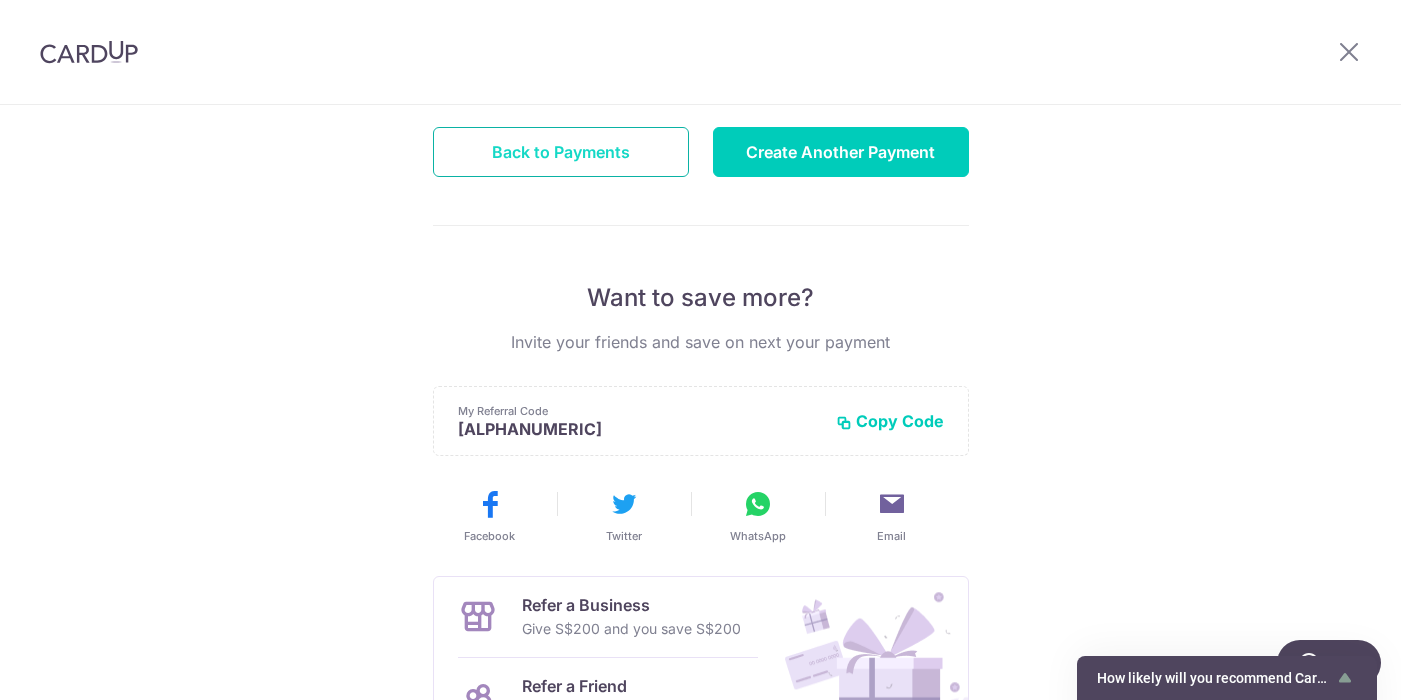 click on "Back to Payments" at bounding box center (561, 152) 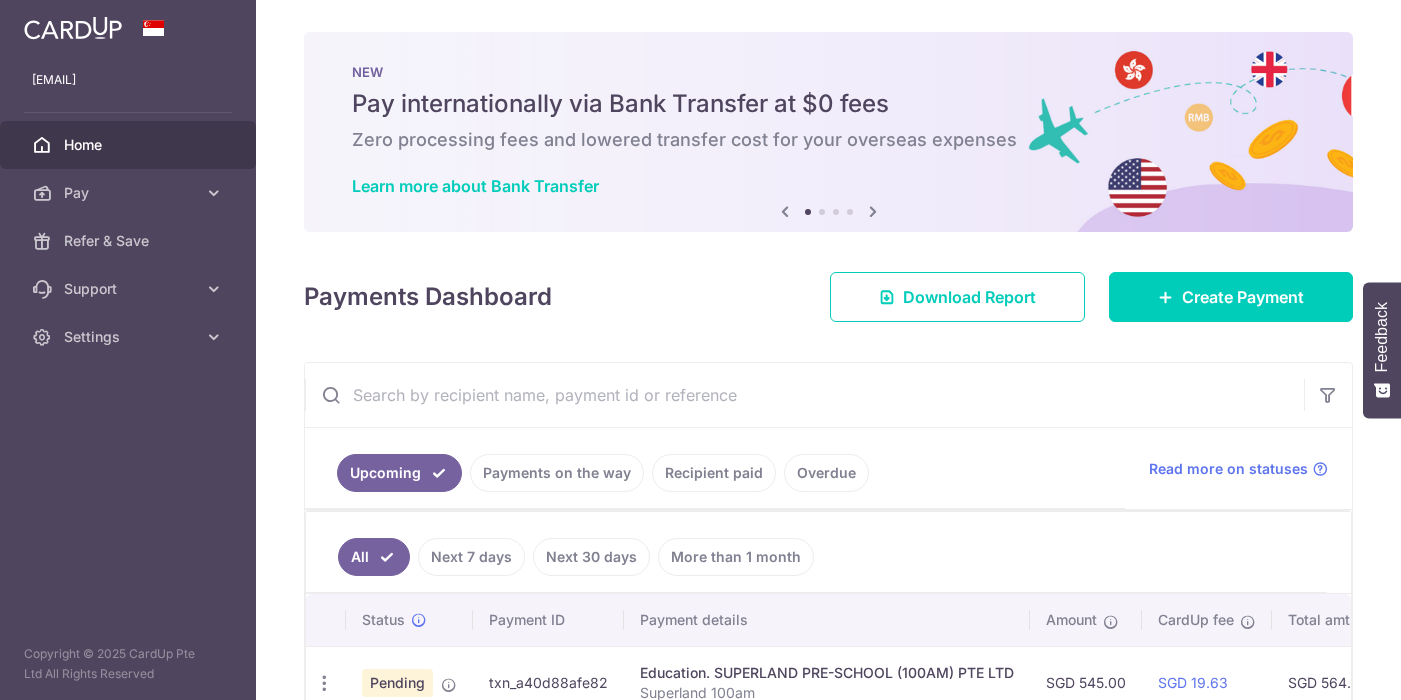 scroll, scrollTop: 0, scrollLeft: 0, axis: both 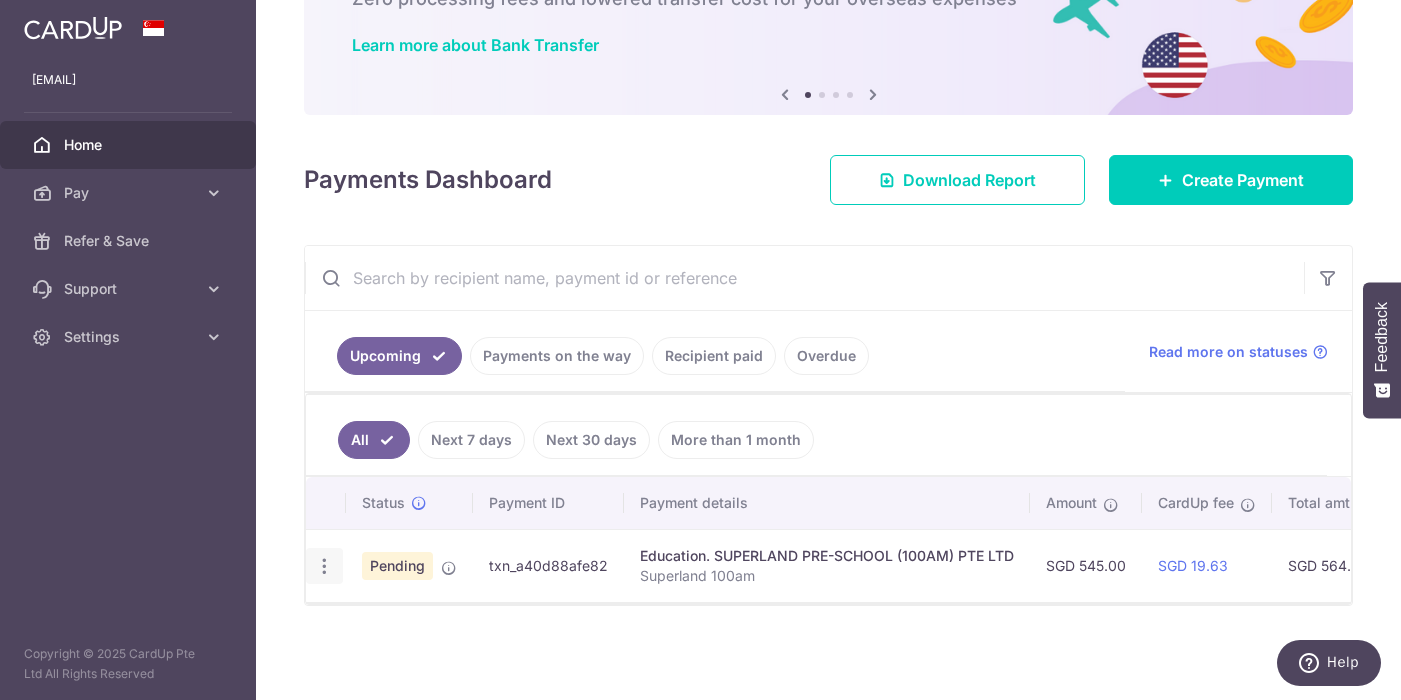 click at bounding box center [324, 566] 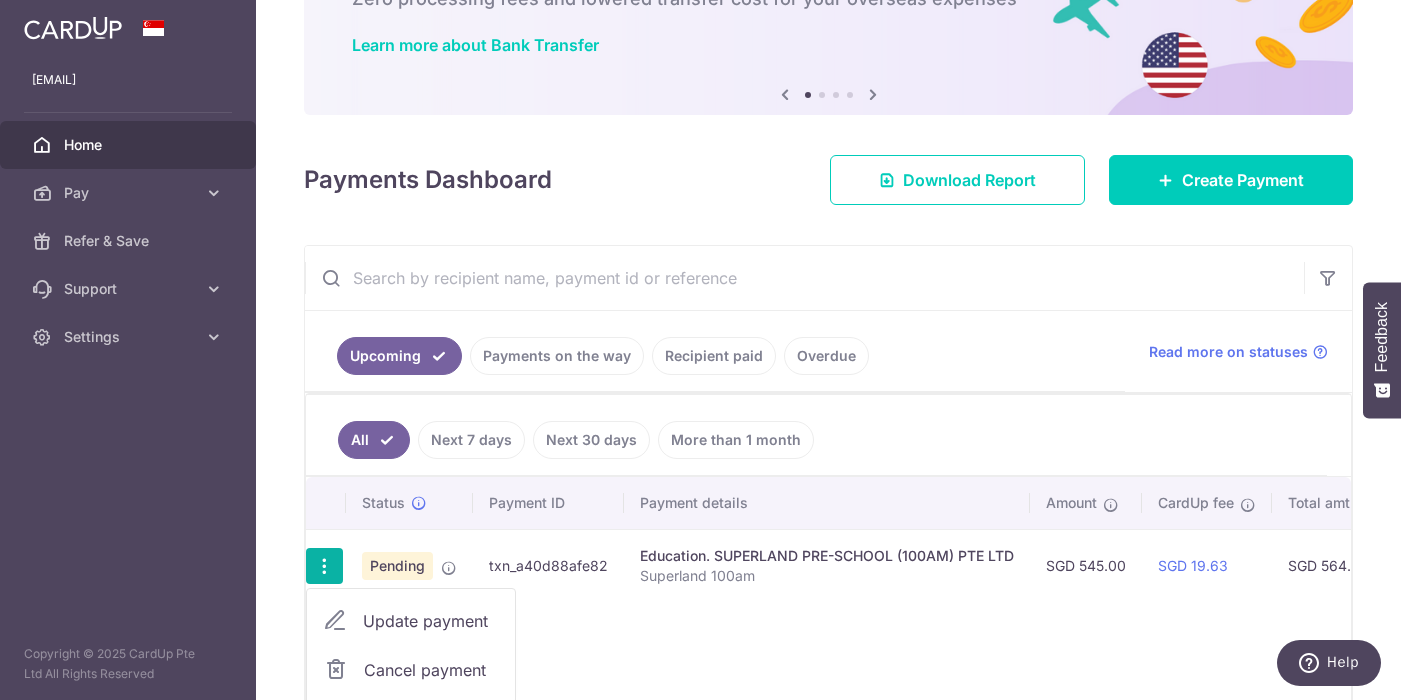 click on "Status
Payment ID
Payment details
Amount
CardUp fee
Total amt.
Charge date
Due date
Payment method
Update payment
Cancel payment
Pending
txn_a40d88afe82
Education. [ORGANIZATION]
[ORGANIZATION]
SGD 545.00
SGD 19.63" at bounding box center [828, 602] 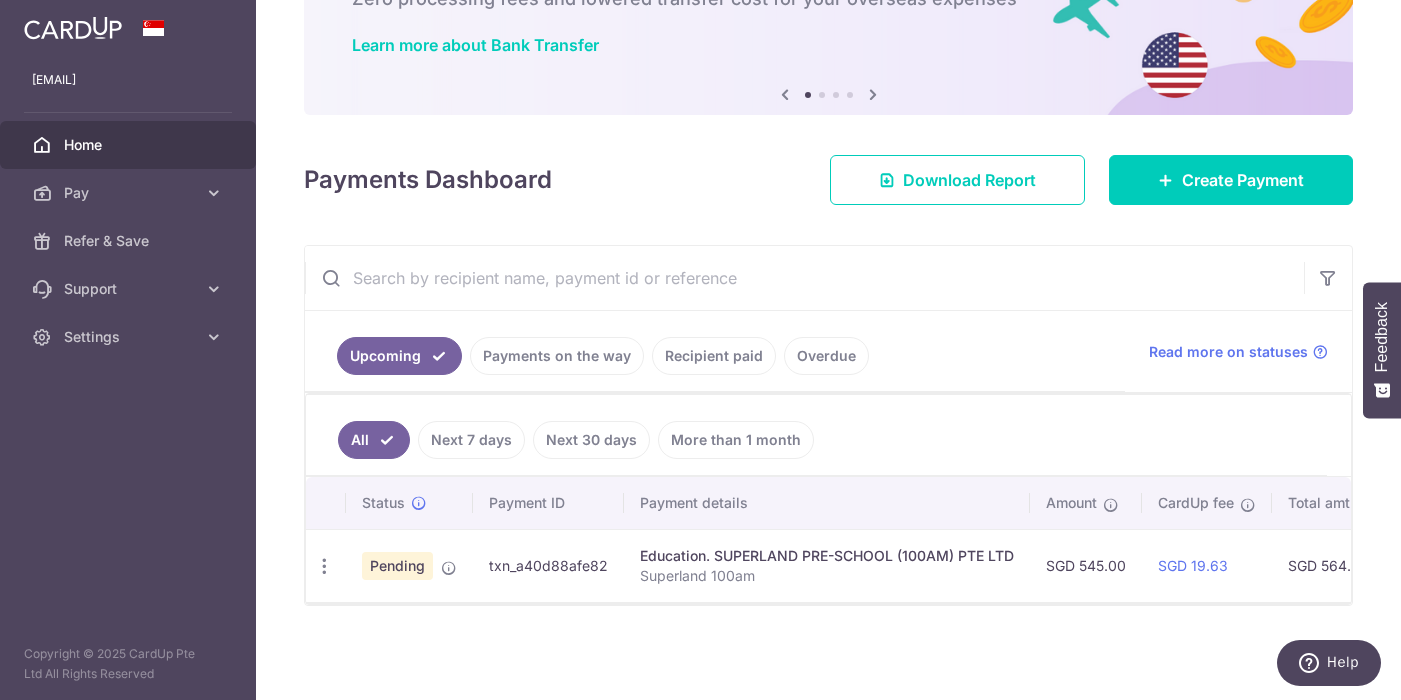 scroll, scrollTop: 139, scrollLeft: 0, axis: vertical 